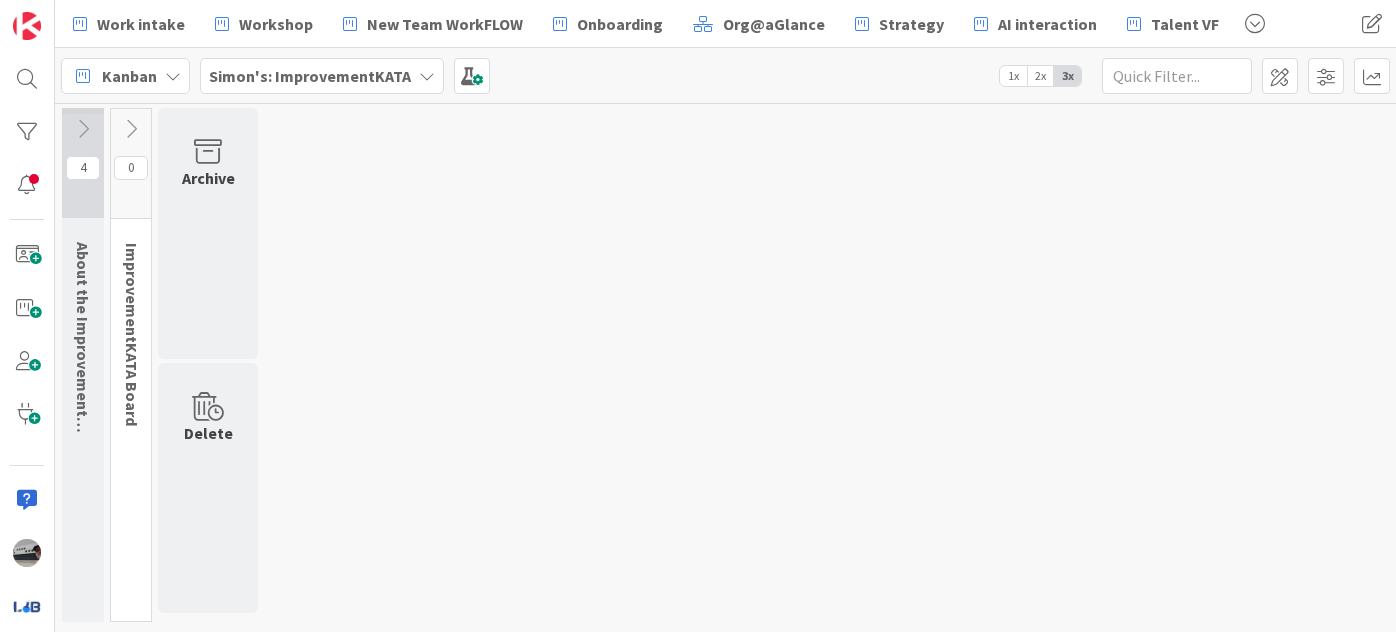 scroll, scrollTop: 0, scrollLeft: 0, axis: both 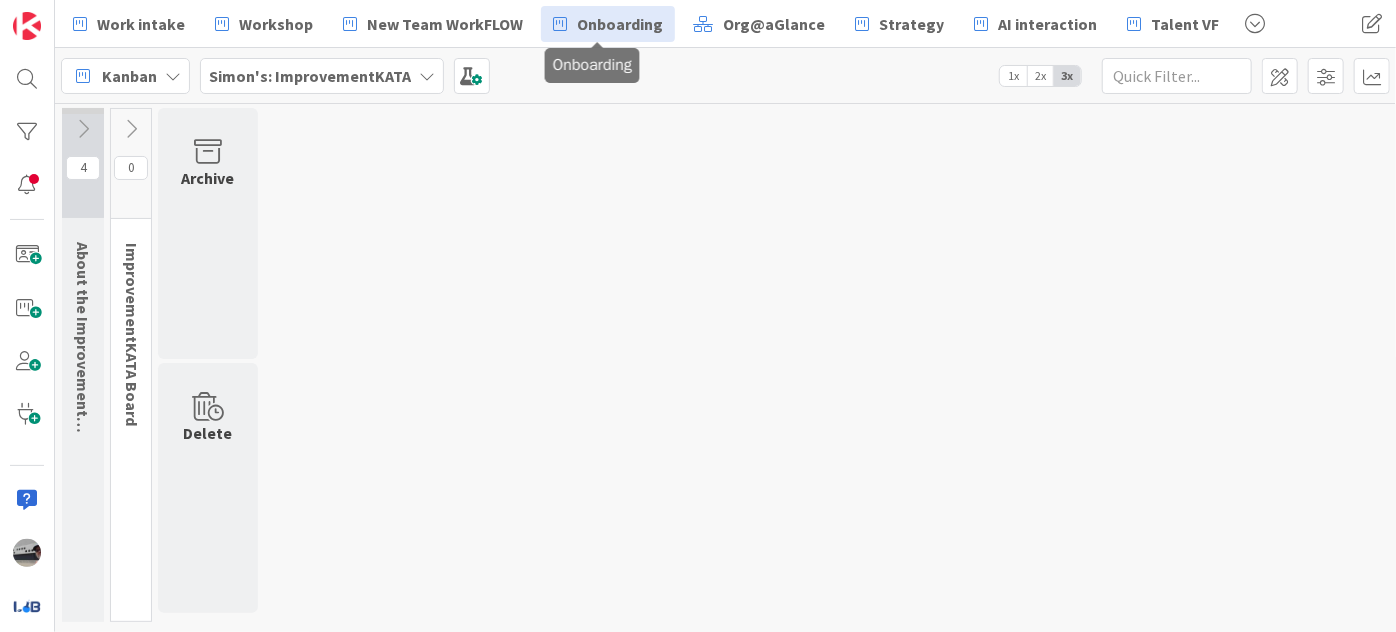 click on "Onboarding" at bounding box center (620, 24) 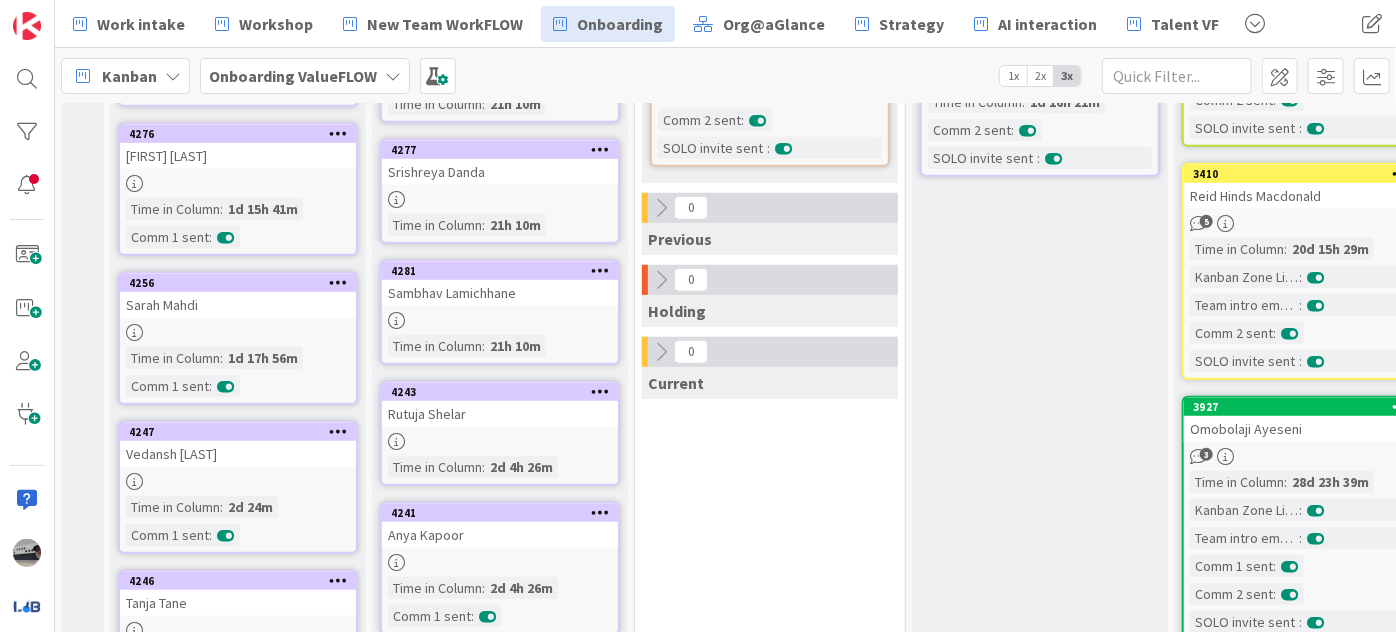scroll, scrollTop: 727, scrollLeft: 0, axis: vertical 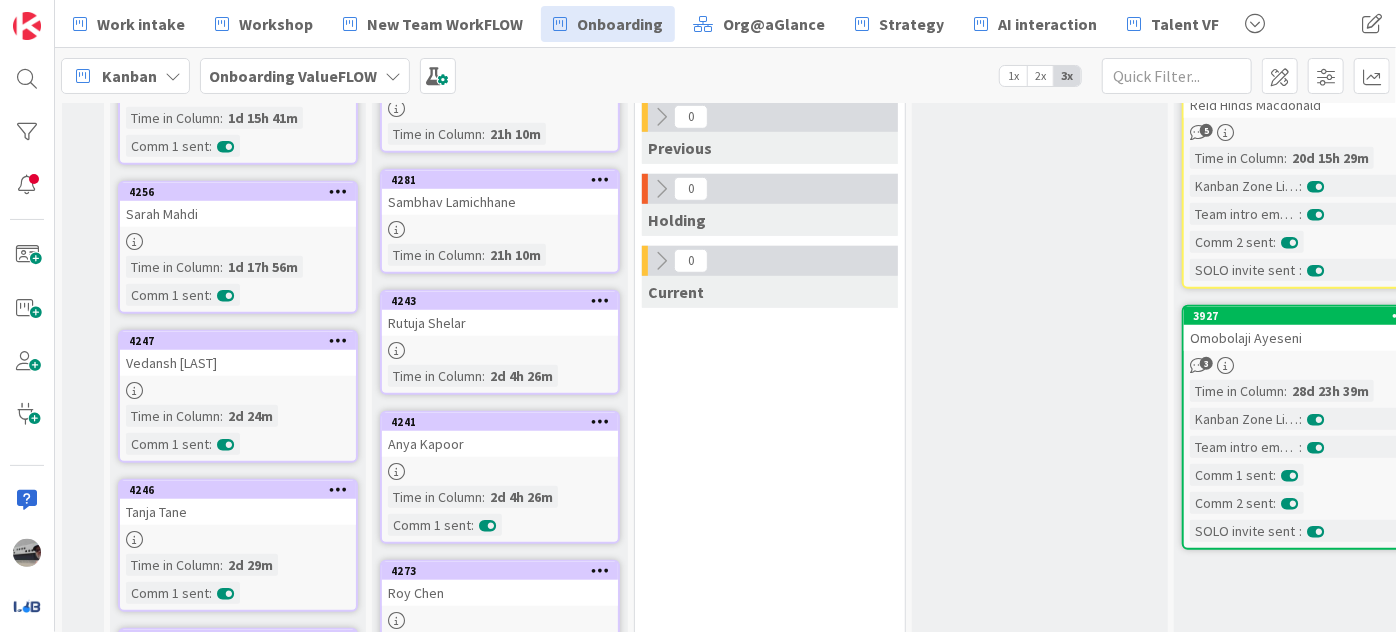 click on "Vedansh [LAST]" at bounding box center [238, 363] 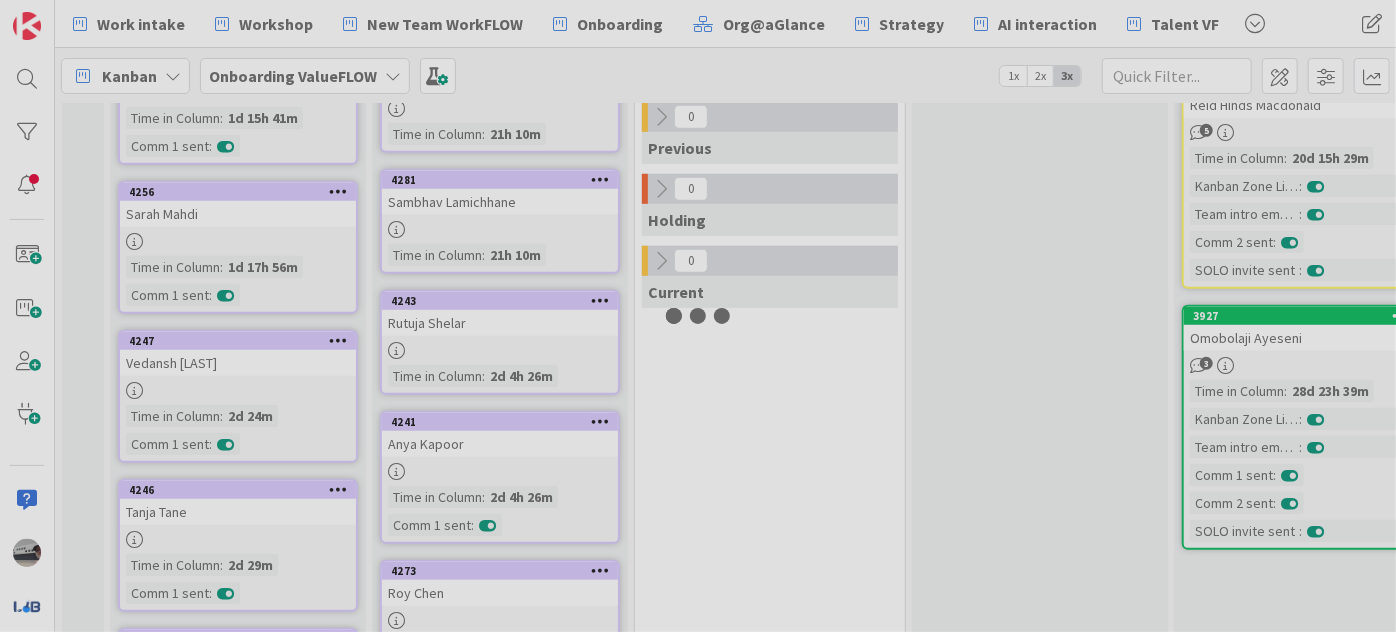 click at bounding box center (698, 316) 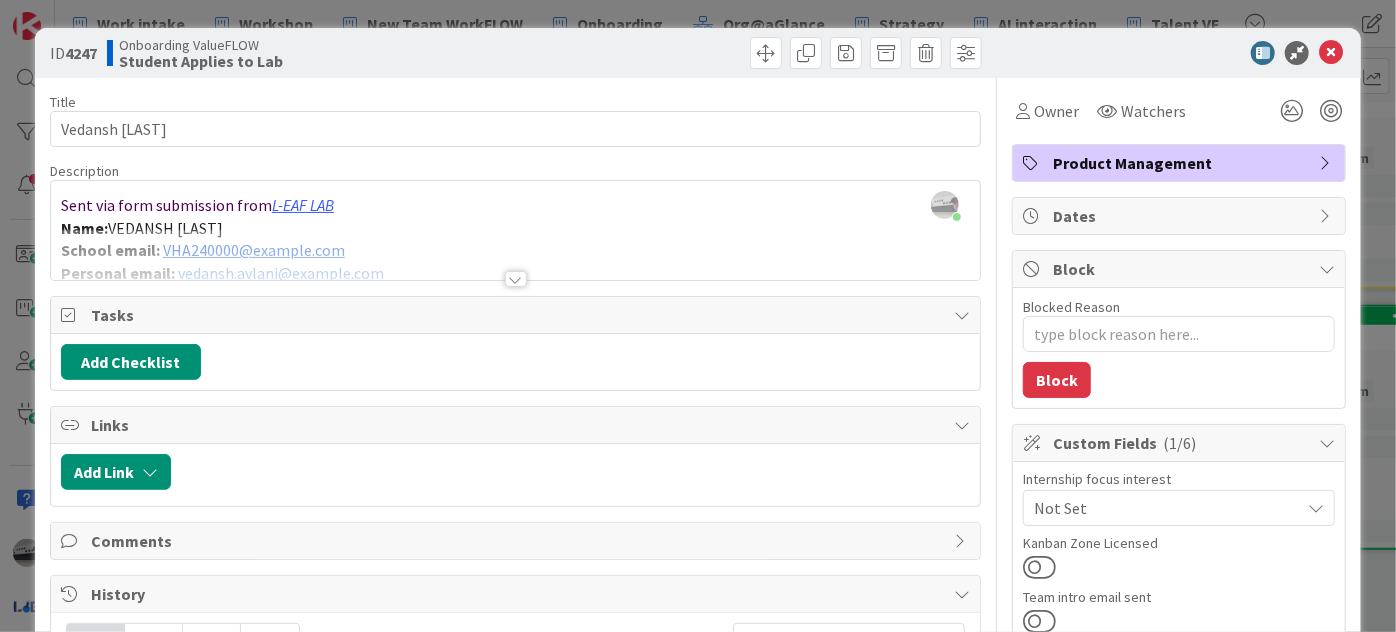 click at bounding box center [516, 279] 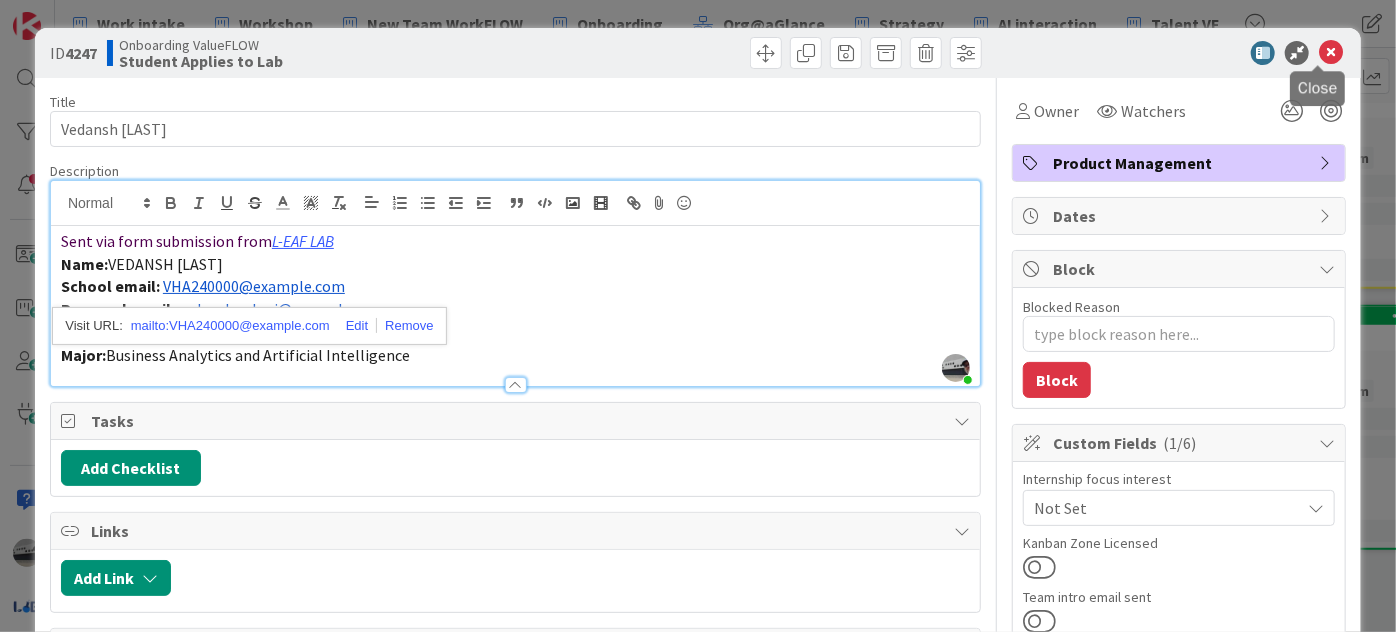 click at bounding box center [1331, 53] 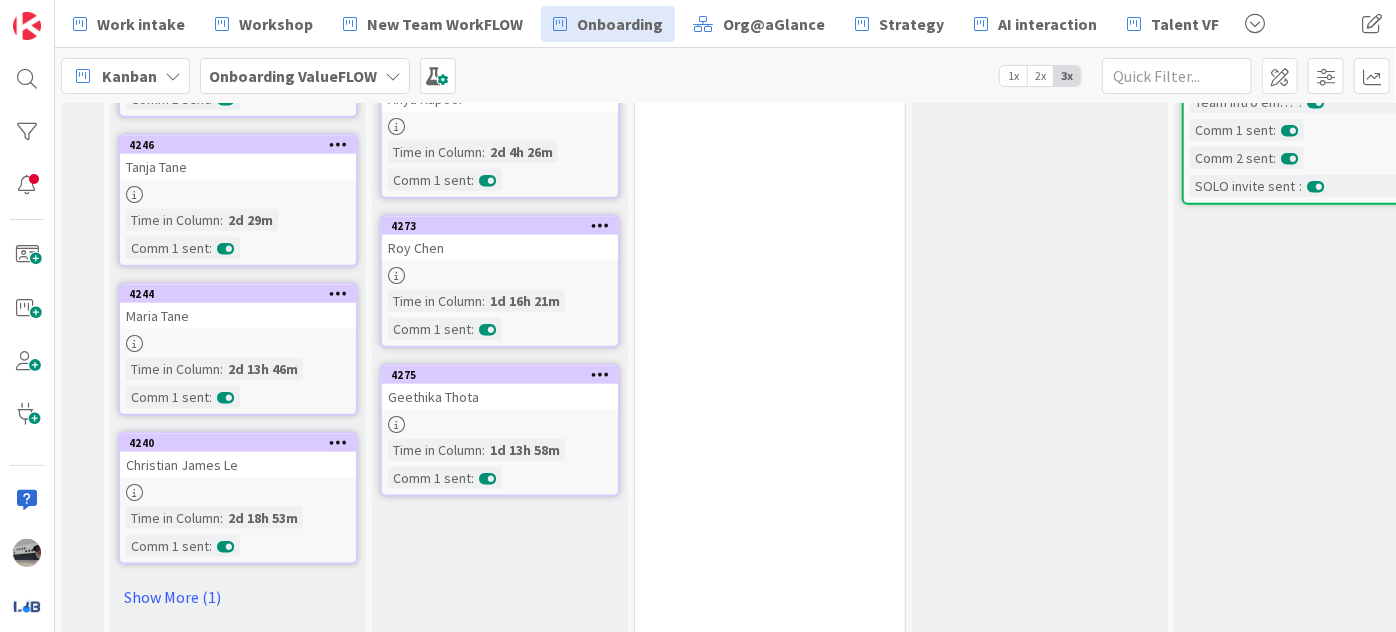 scroll, scrollTop: 1090, scrollLeft: 0, axis: vertical 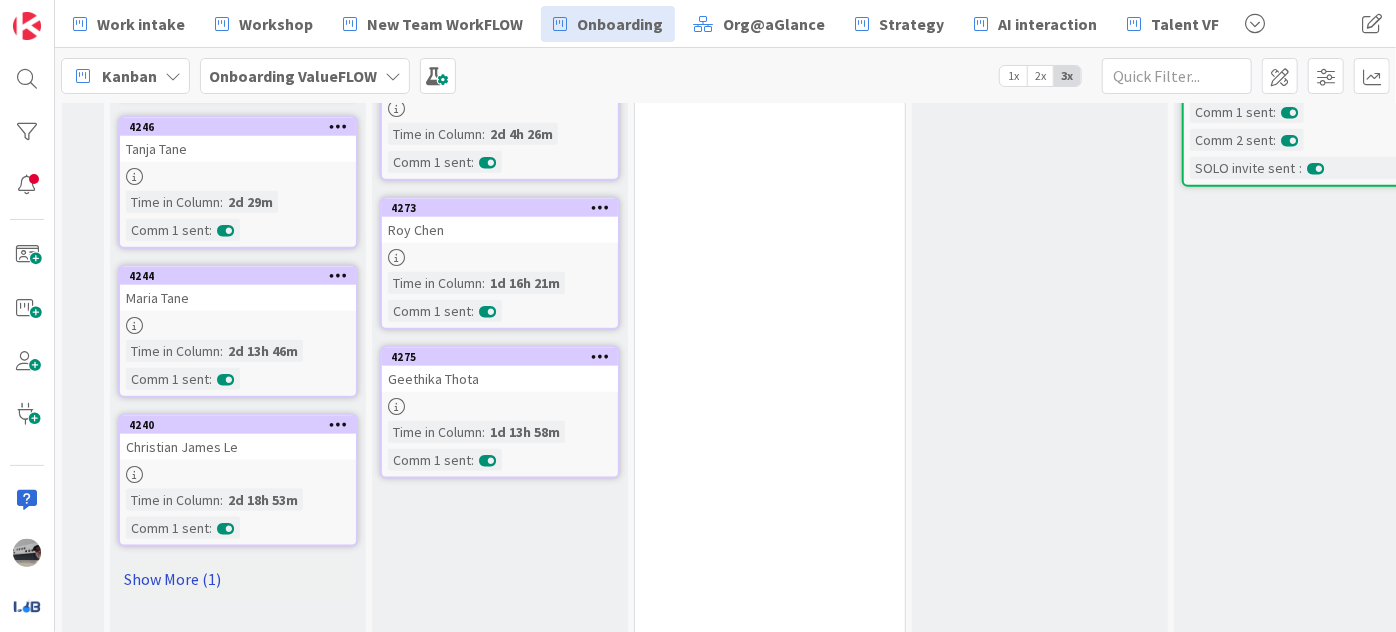 click on "Show More (1)" at bounding box center (238, 579) 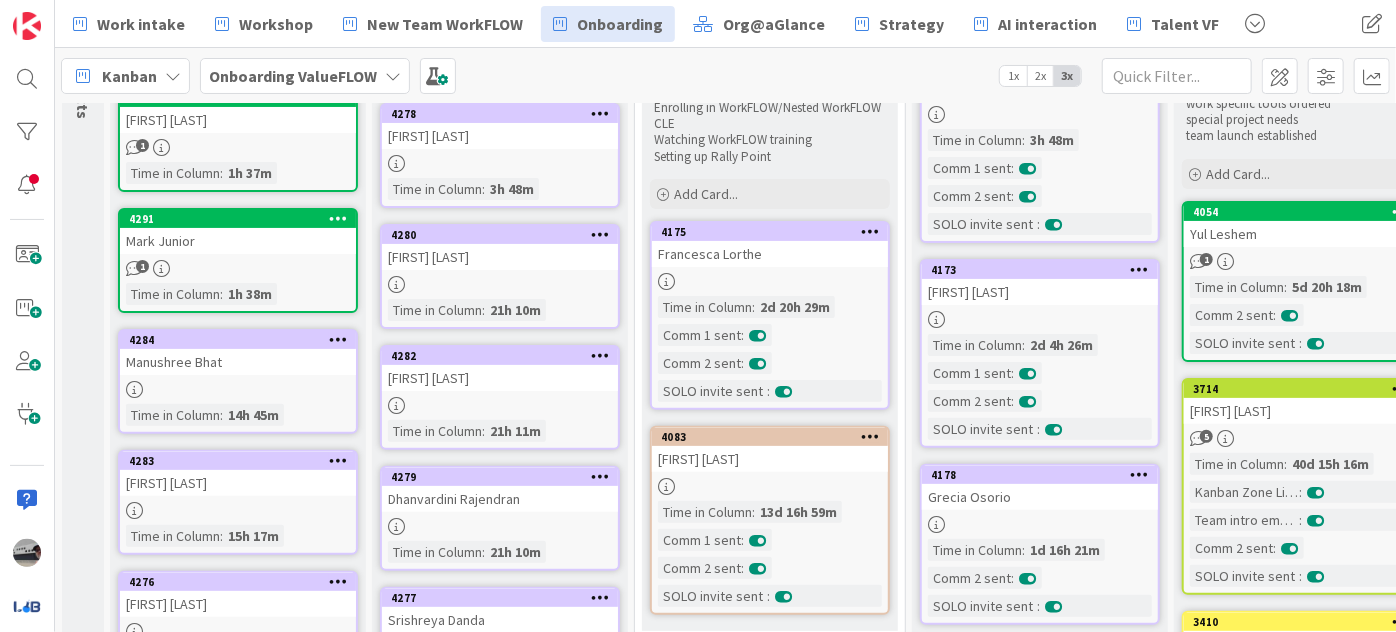 scroll, scrollTop: 181, scrollLeft: 0, axis: vertical 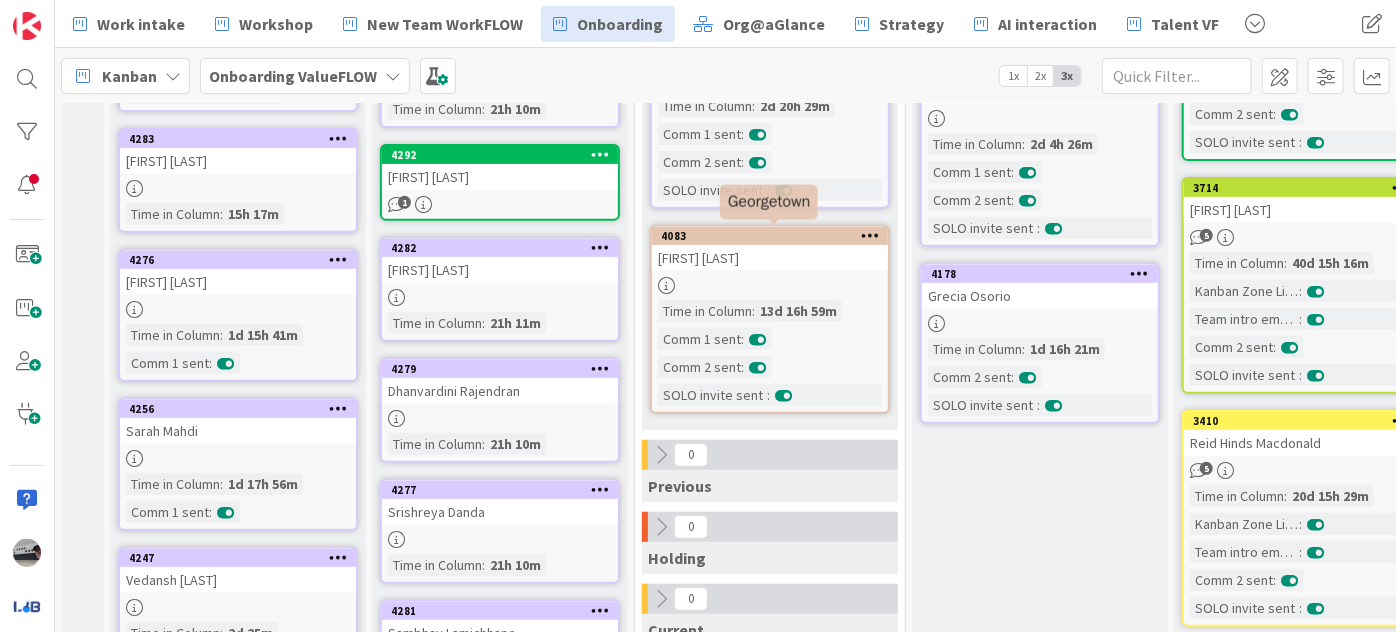 click on "4083" at bounding box center [774, 236] 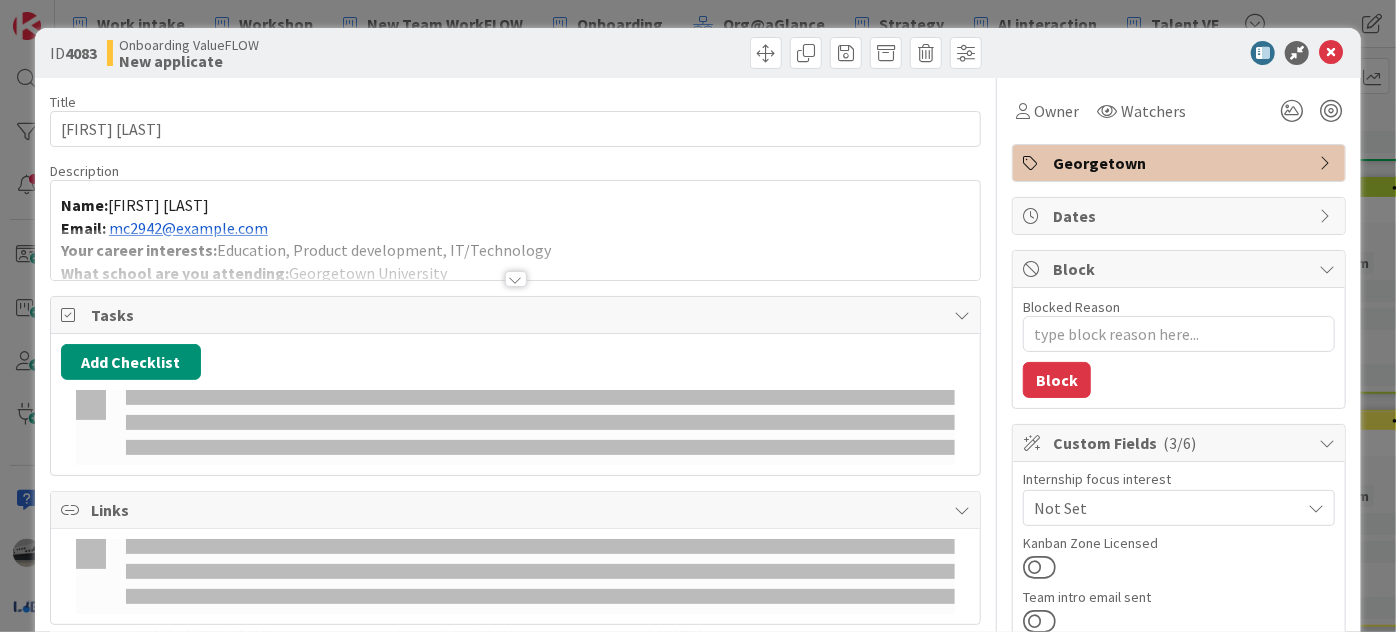scroll, scrollTop: 26, scrollLeft: 0, axis: vertical 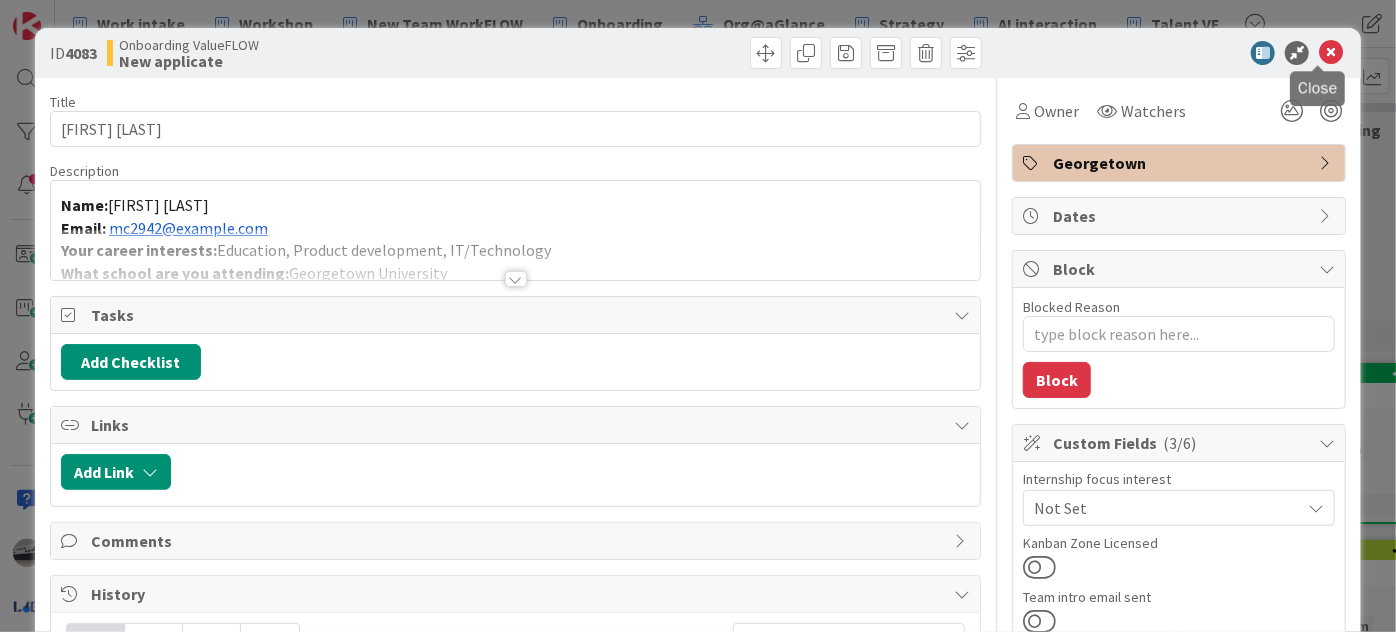 click at bounding box center [1331, 53] 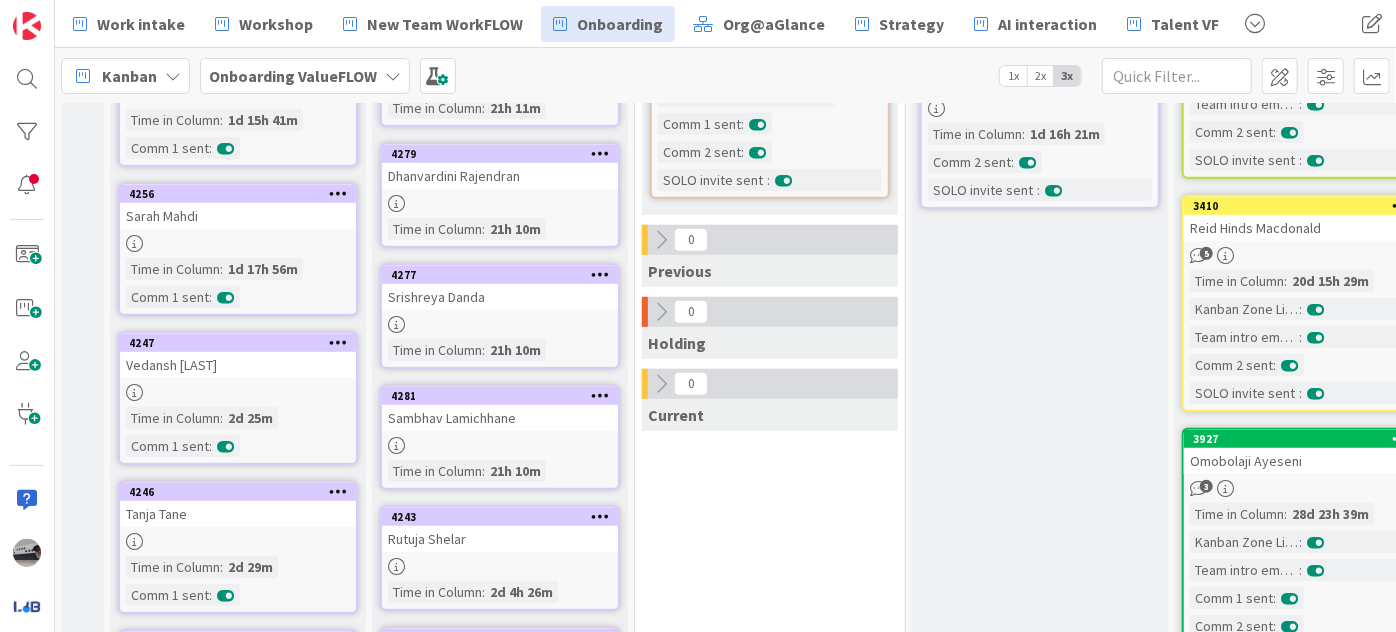 scroll, scrollTop: 636, scrollLeft: 0, axis: vertical 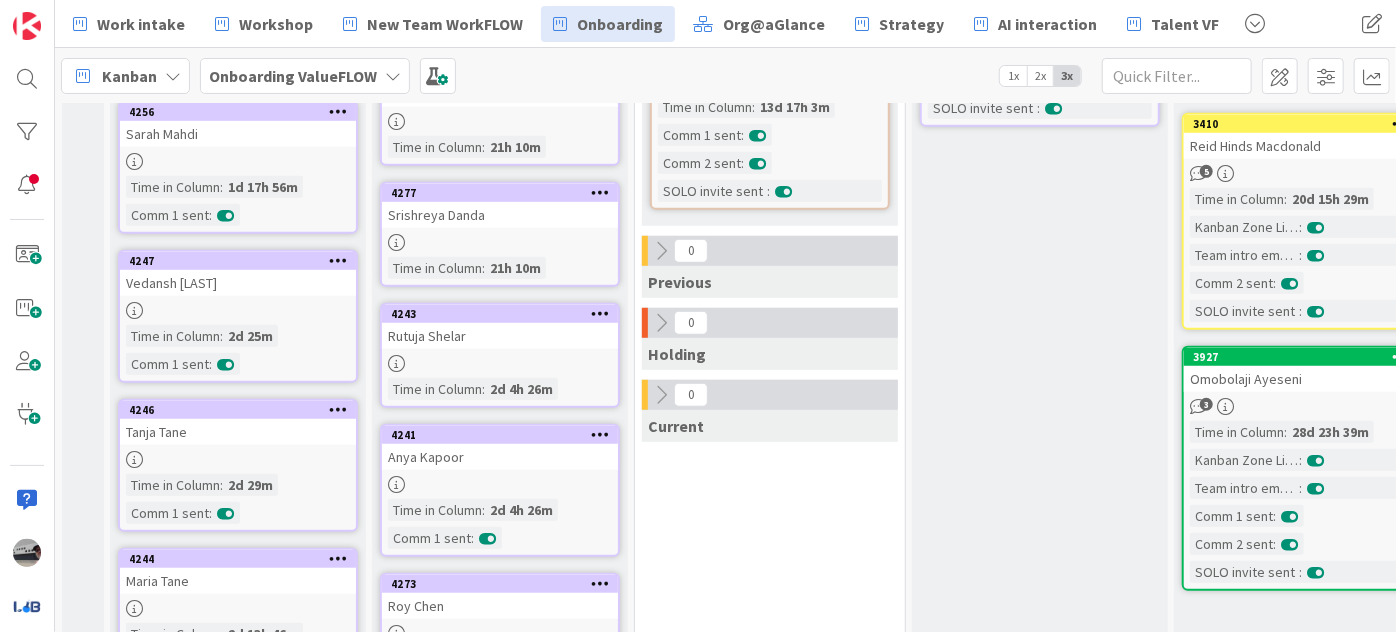 click on "Rutuja Shelar" at bounding box center [500, 336] 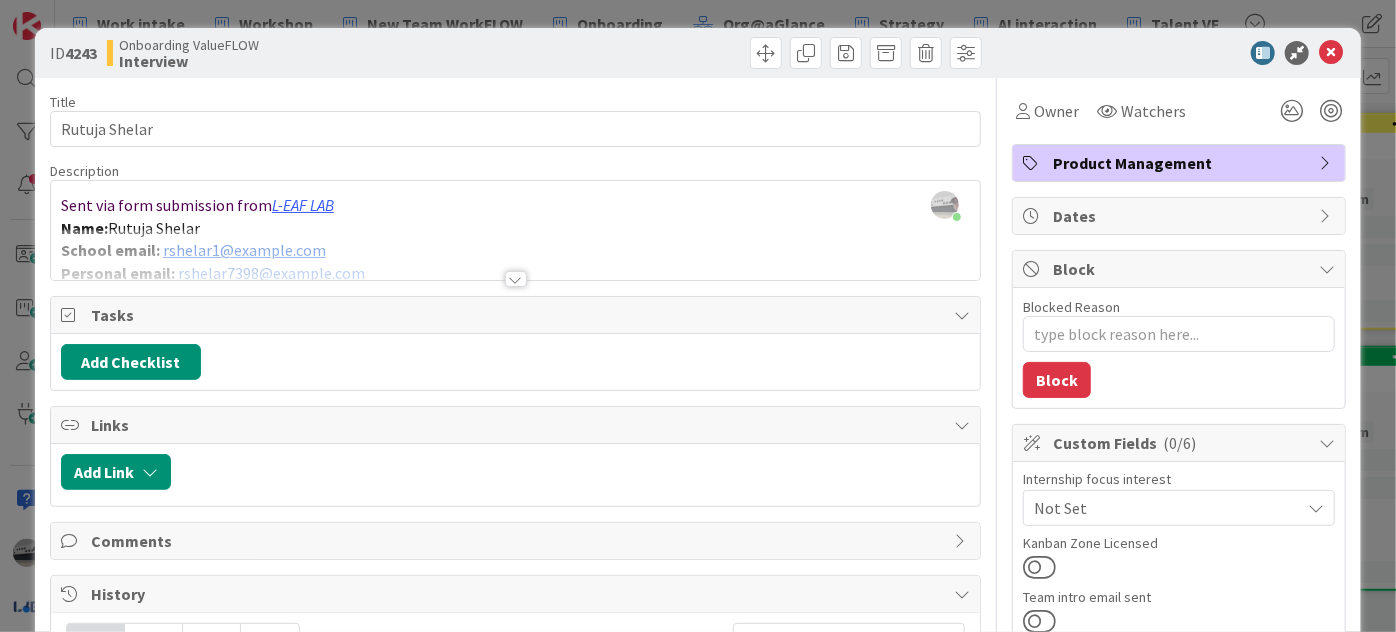 click at bounding box center [516, 279] 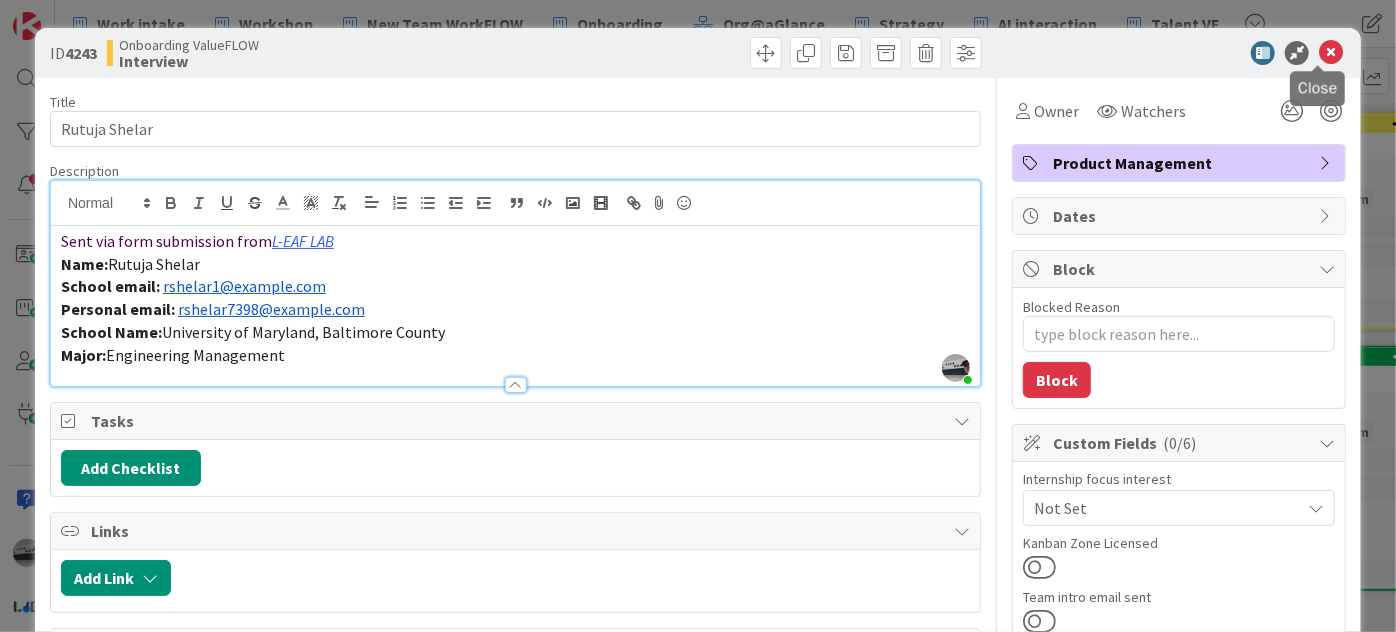 click at bounding box center (1331, 53) 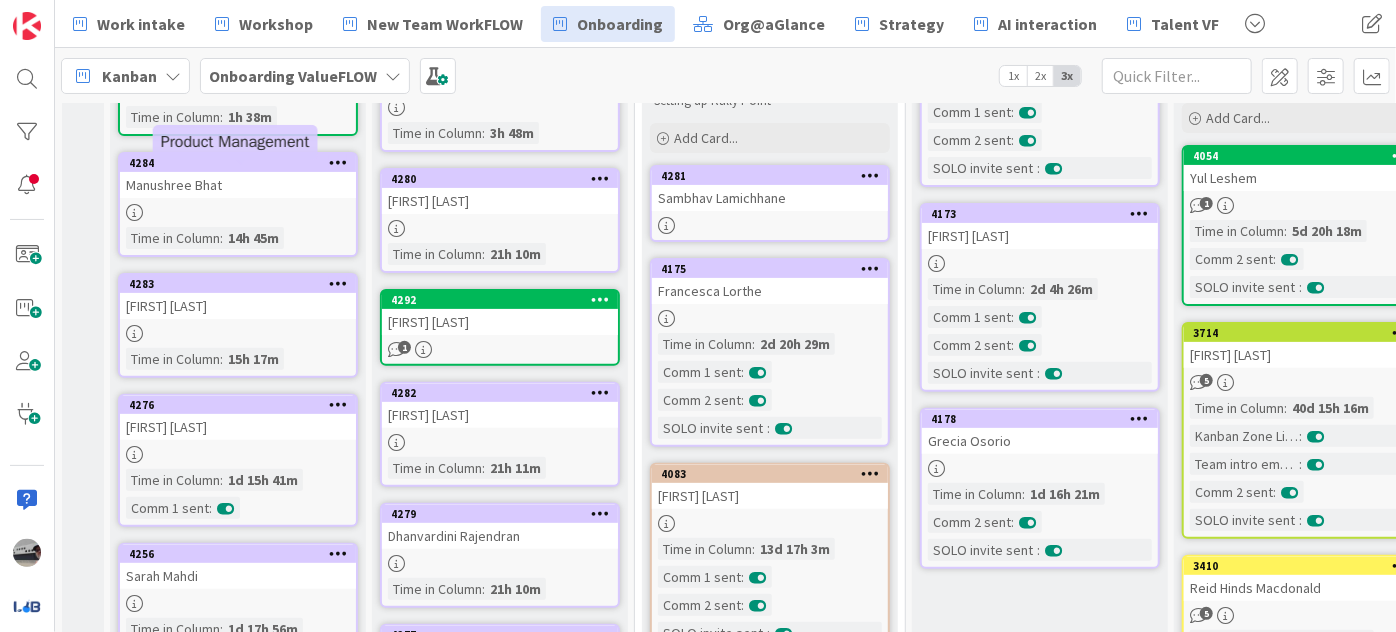 scroll, scrollTop: 232, scrollLeft: 0, axis: vertical 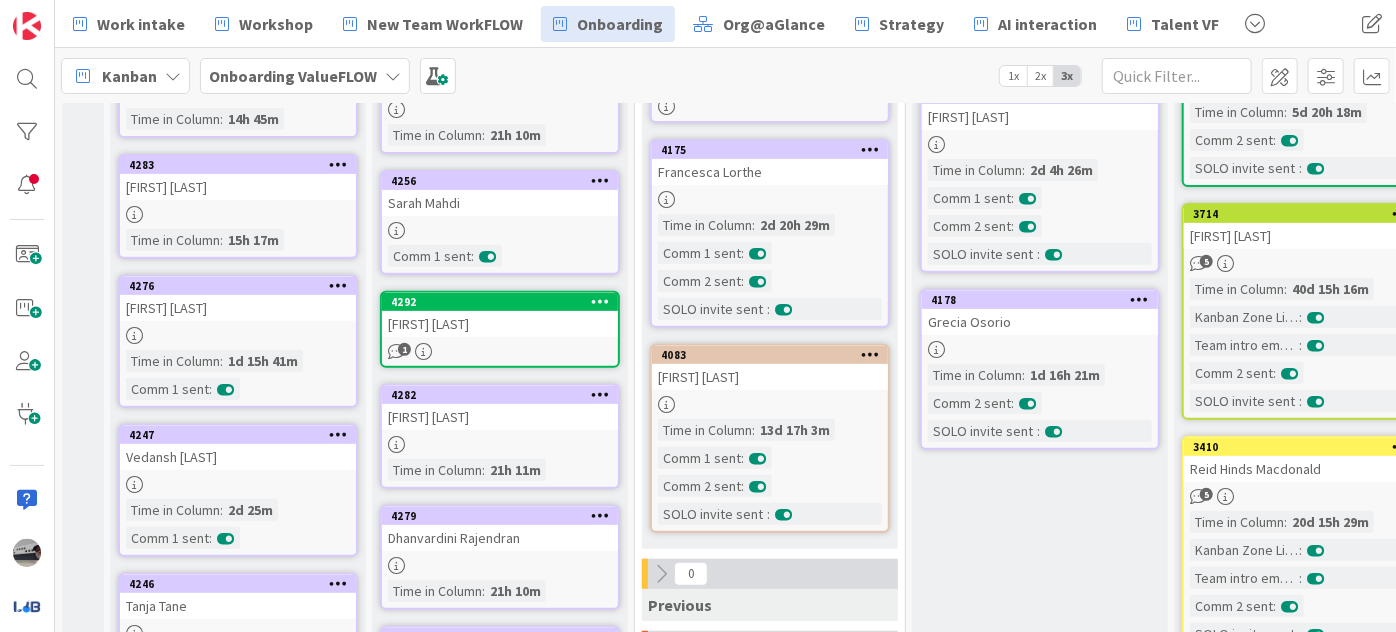 click on "[FIRST] [LAST]" at bounding box center (500, 324) 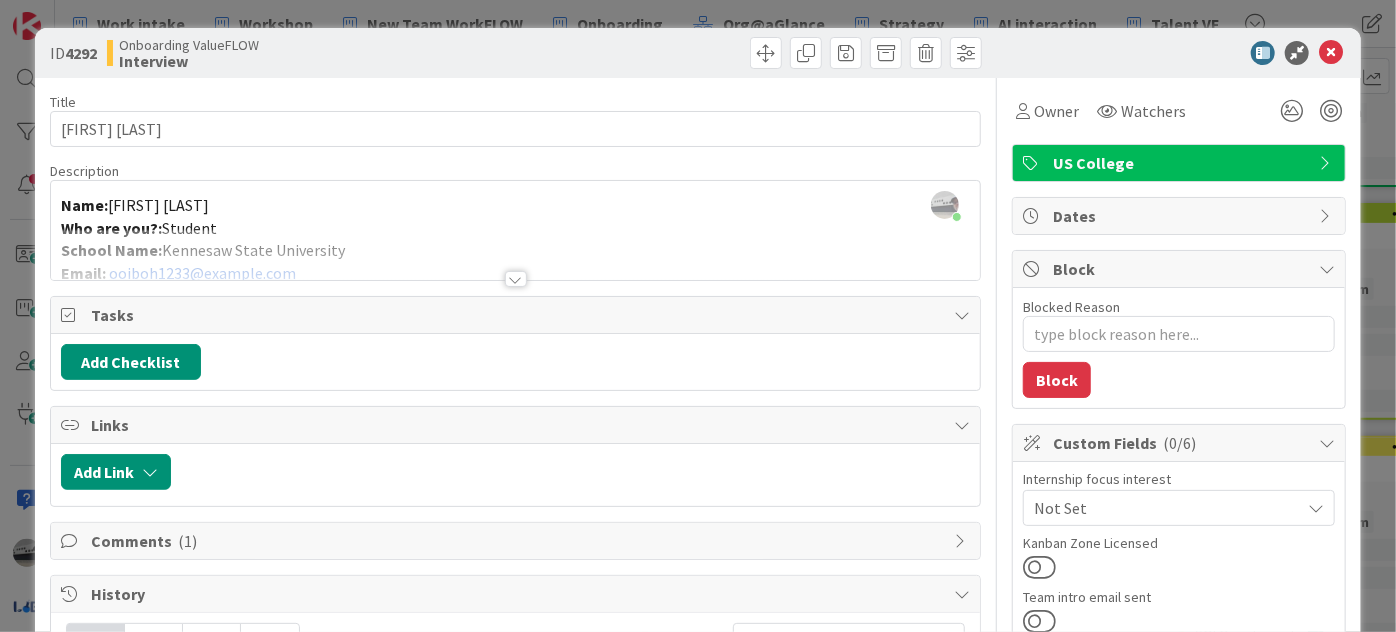 click at bounding box center [516, 279] 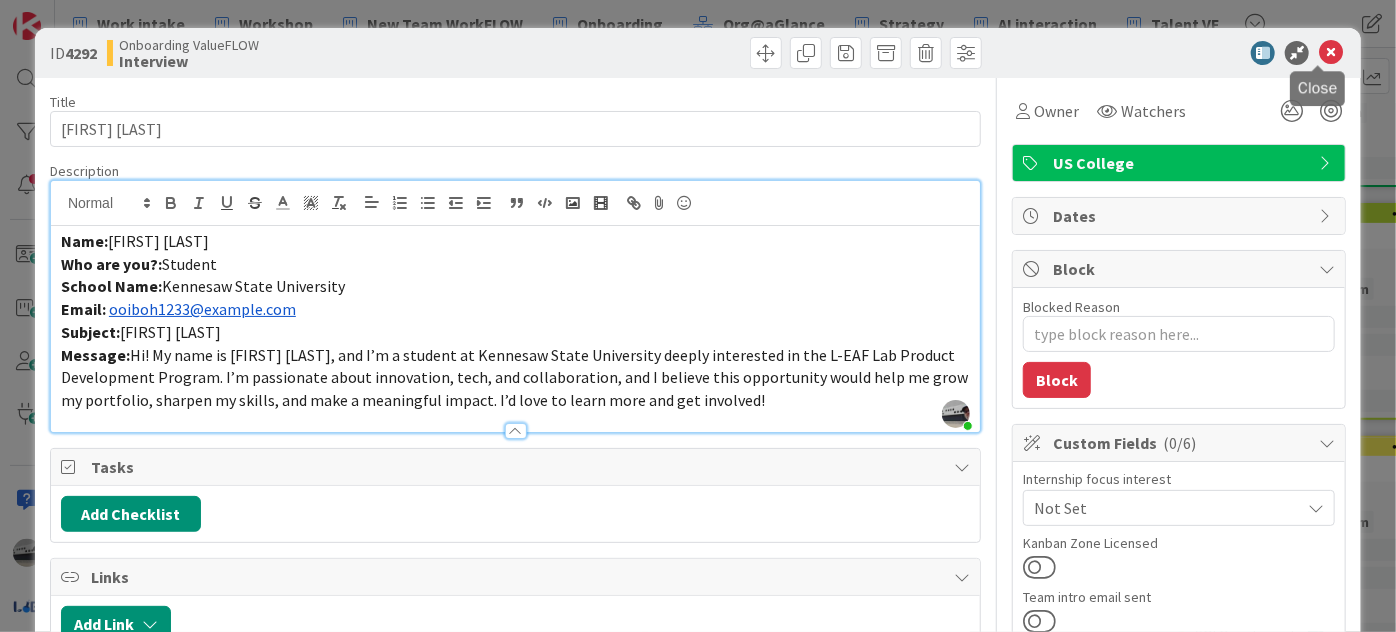 click at bounding box center (1331, 53) 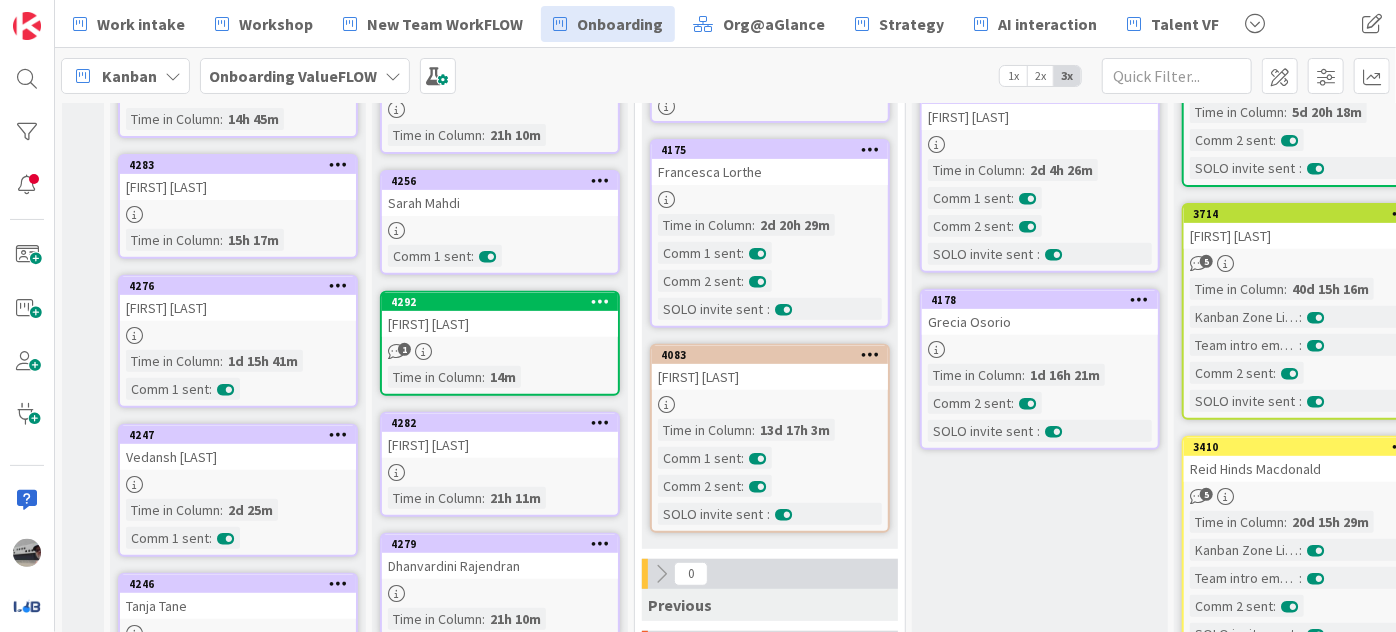 click on "Kanban Onboarding ValueFLOW 1x 2x 3x" at bounding box center [725, 75] 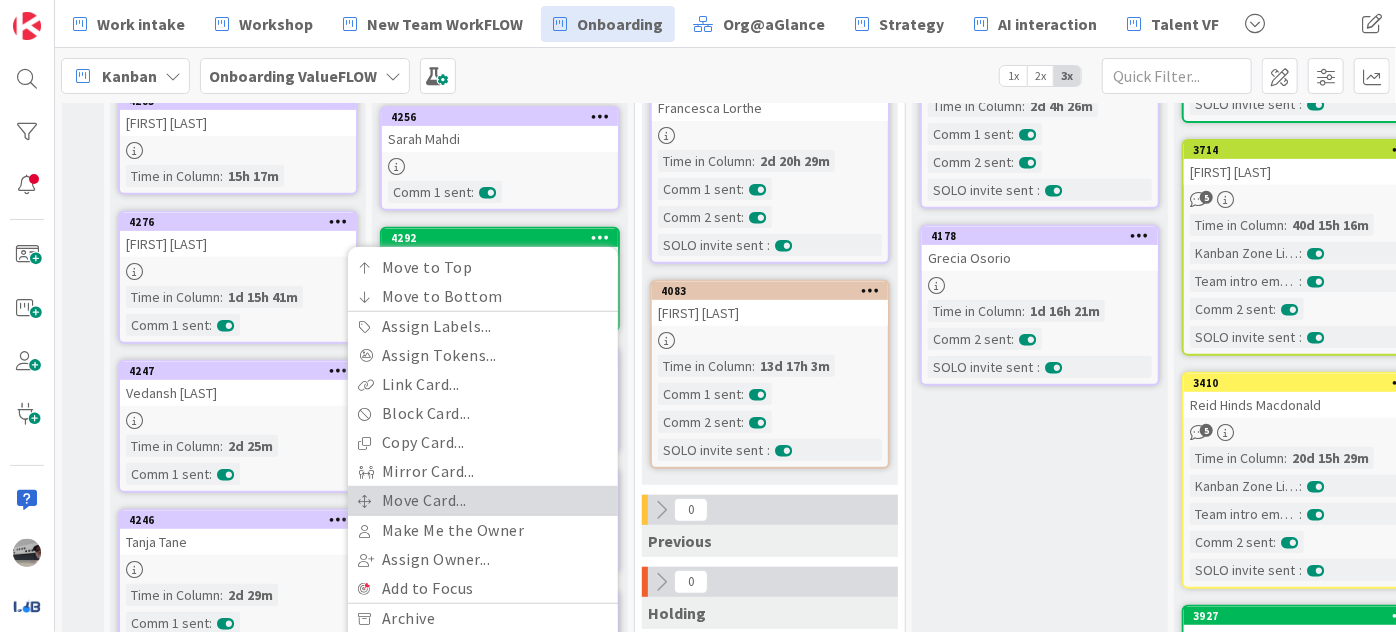 scroll, scrollTop: 454, scrollLeft: 0, axis: vertical 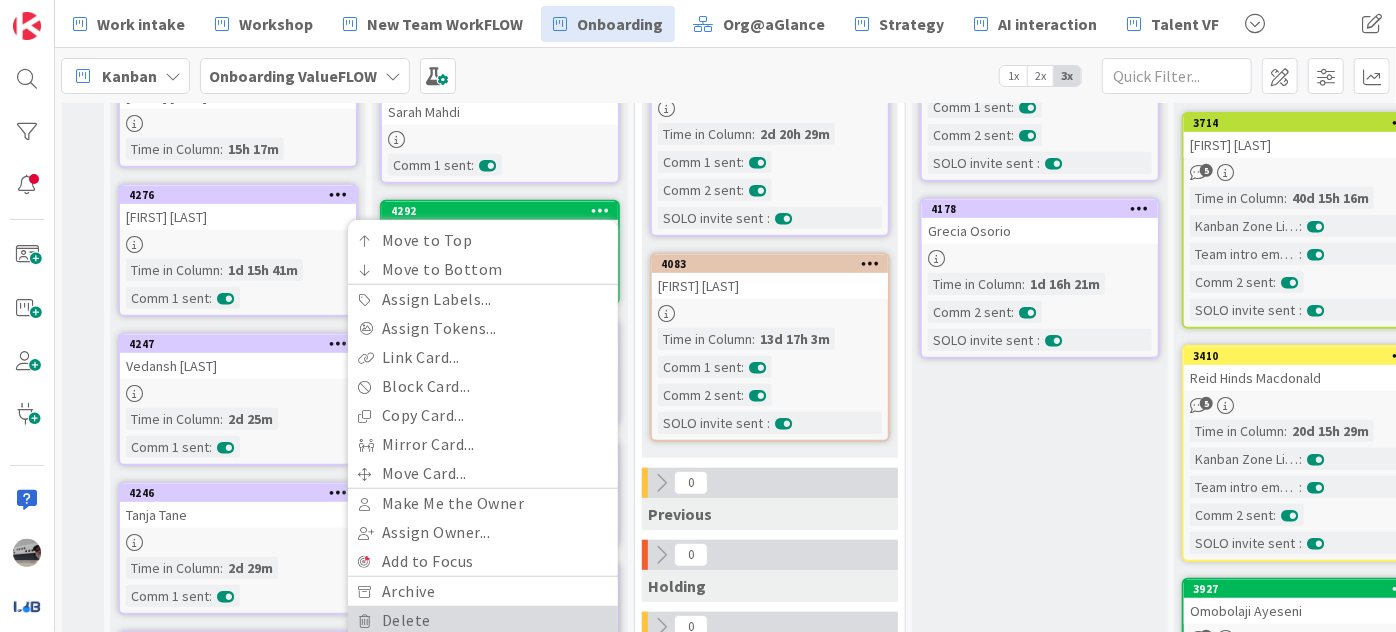 click on "Delete" at bounding box center [483, 620] 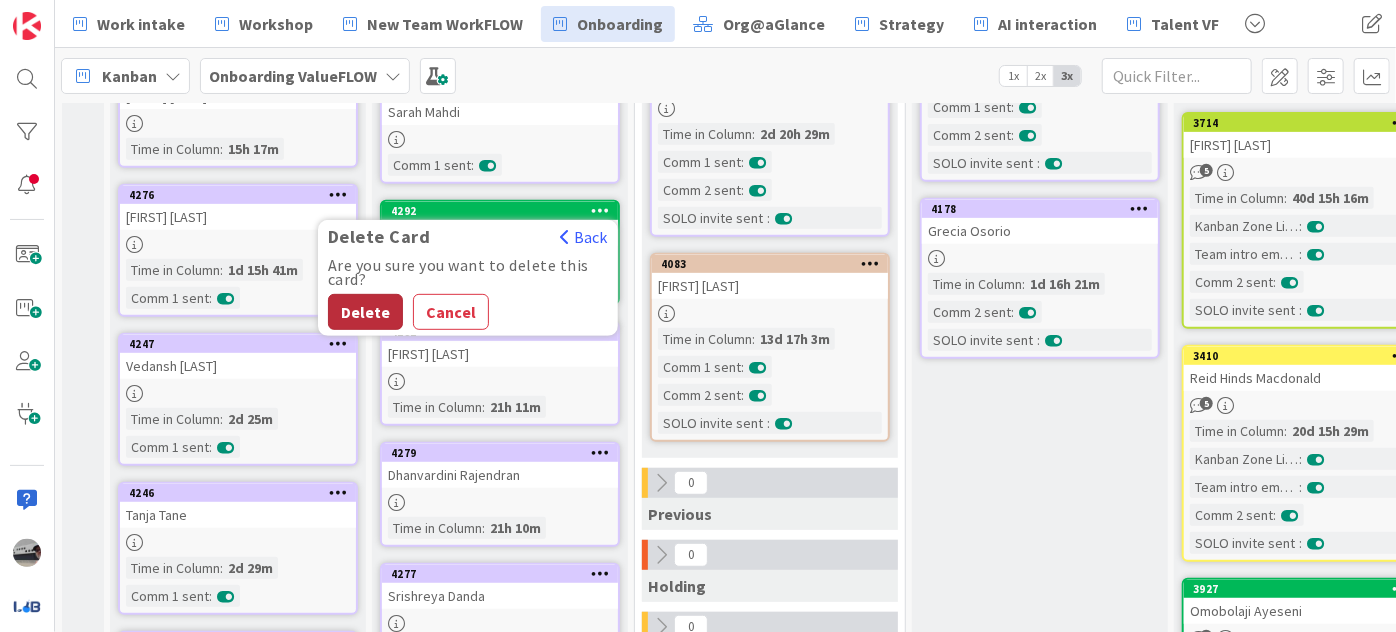 click on "Delete" at bounding box center [365, 312] 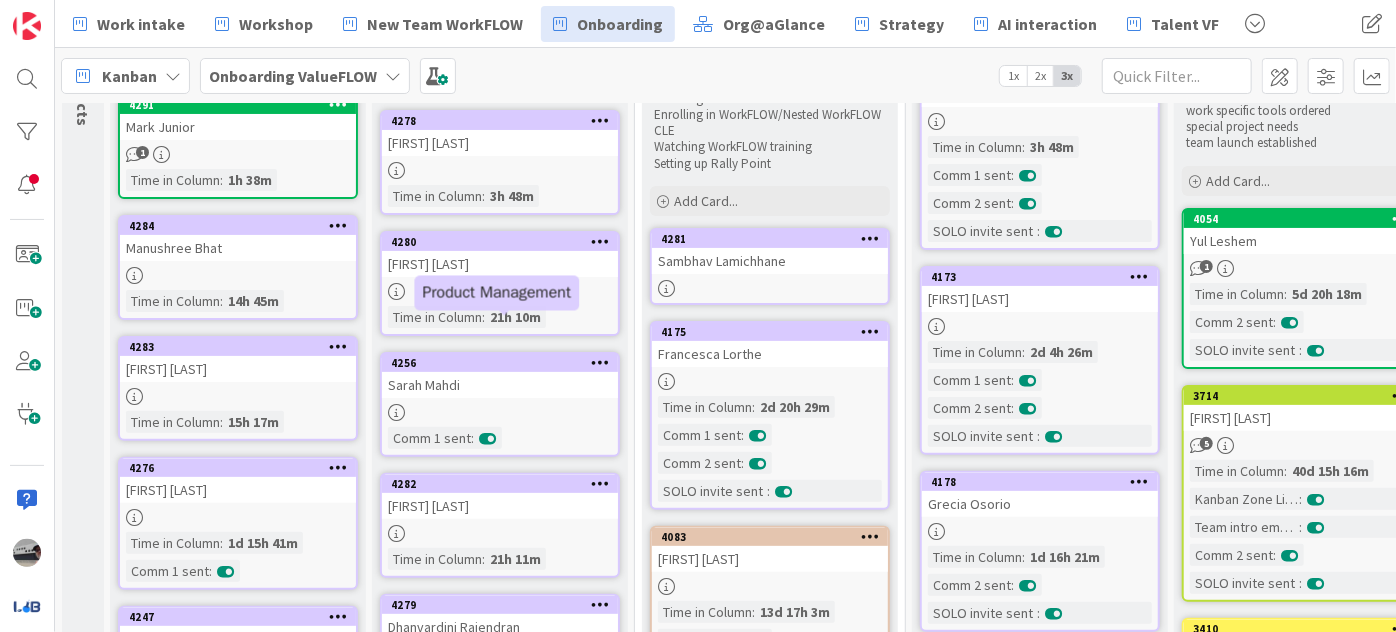 scroll, scrollTop: 0, scrollLeft: 0, axis: both 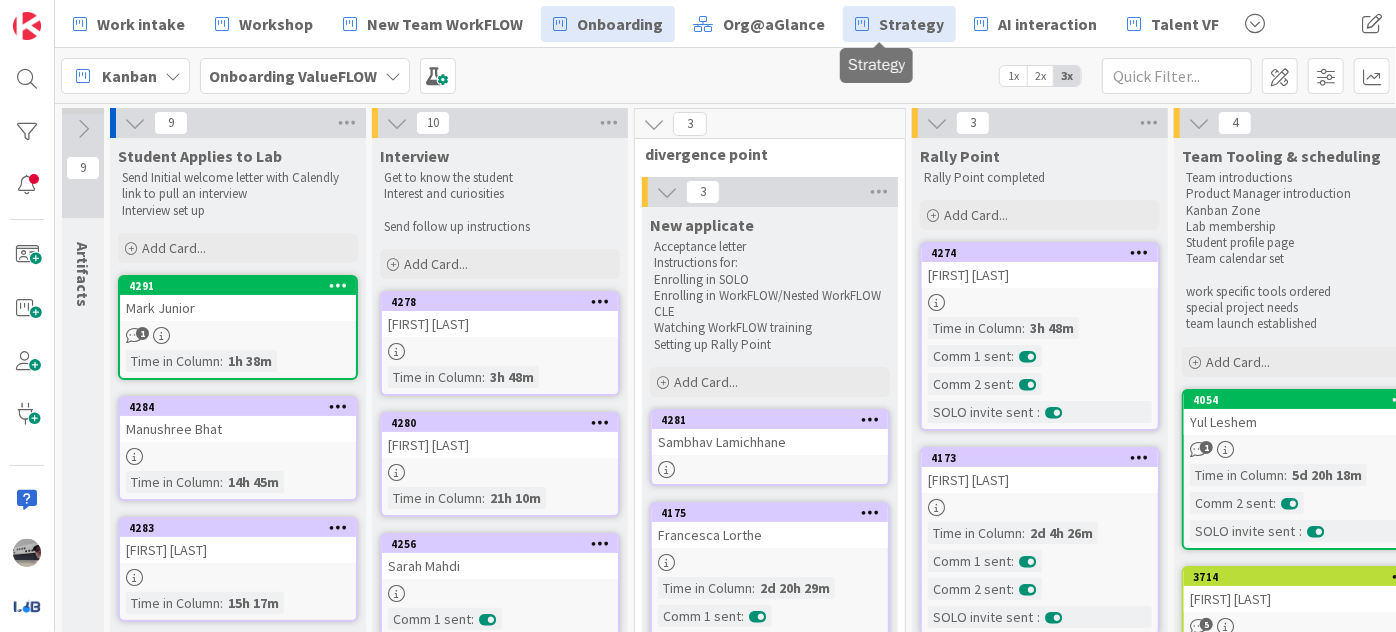 click on "Strategy" at bounding box center (911, 24) 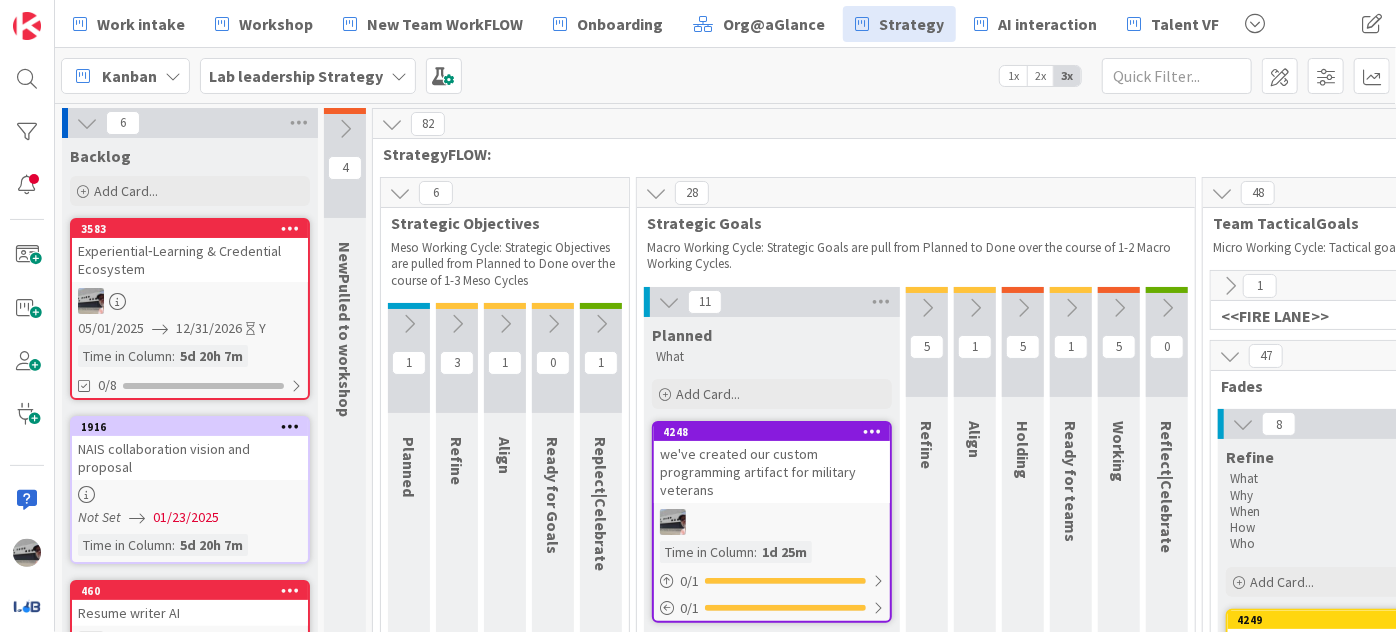 click at bounding box center [457, 324] 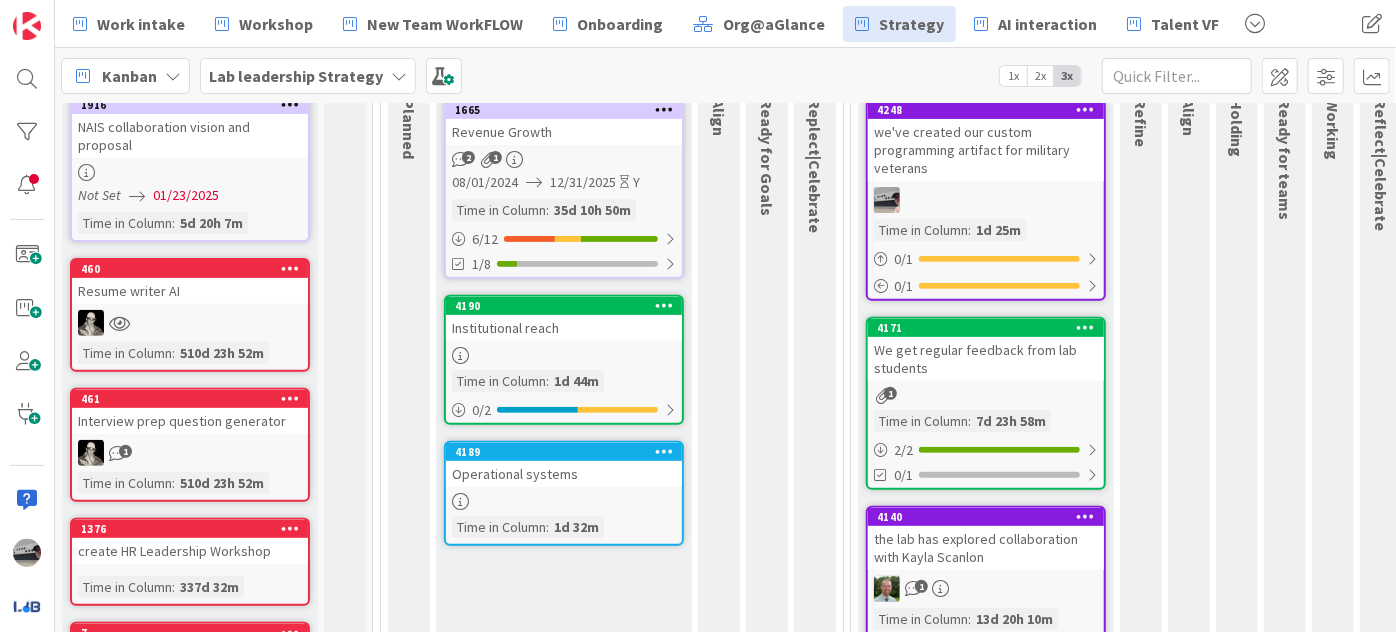scroll, scrollTop: 0, scrollLeft: 0, axis: both 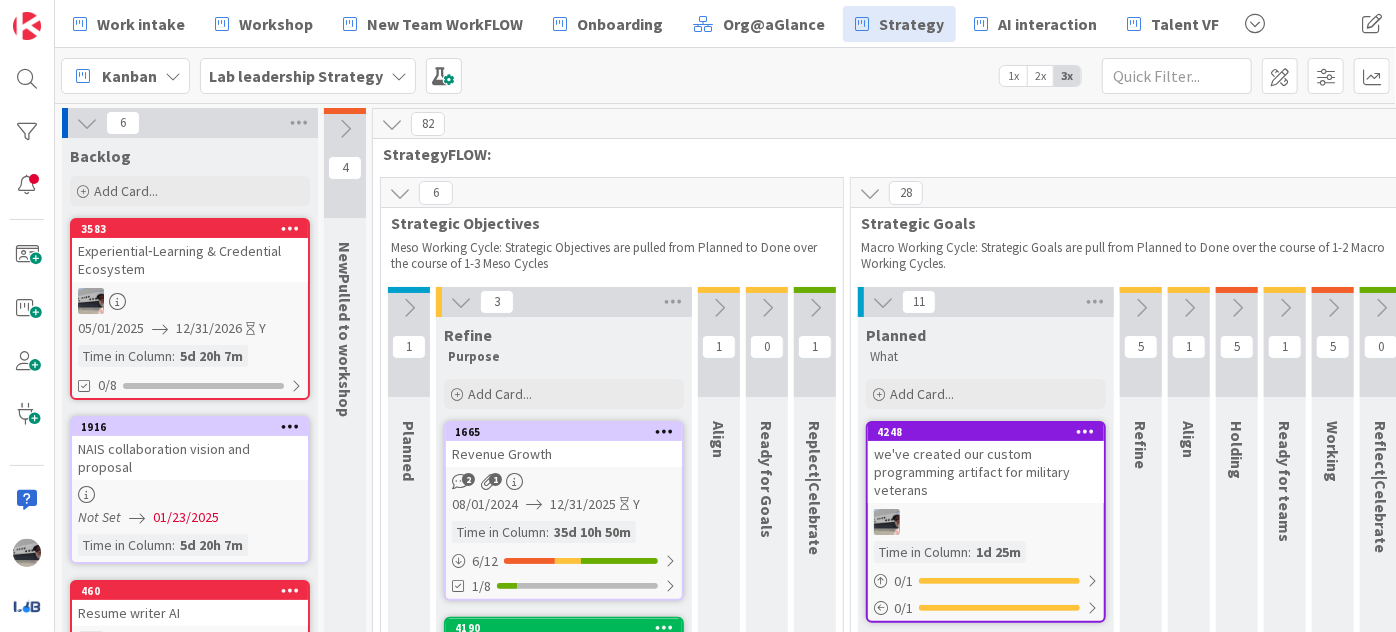 click at bounding box center [719, 308] 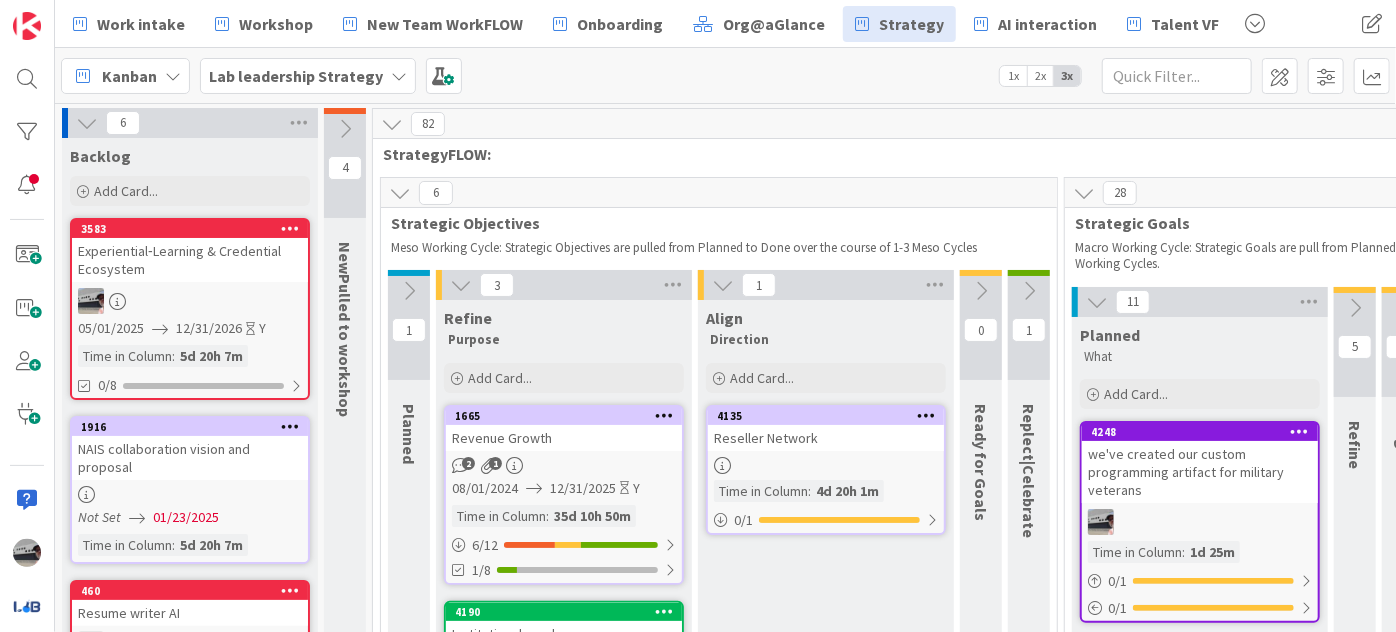 click at bounding box center (409, 291) 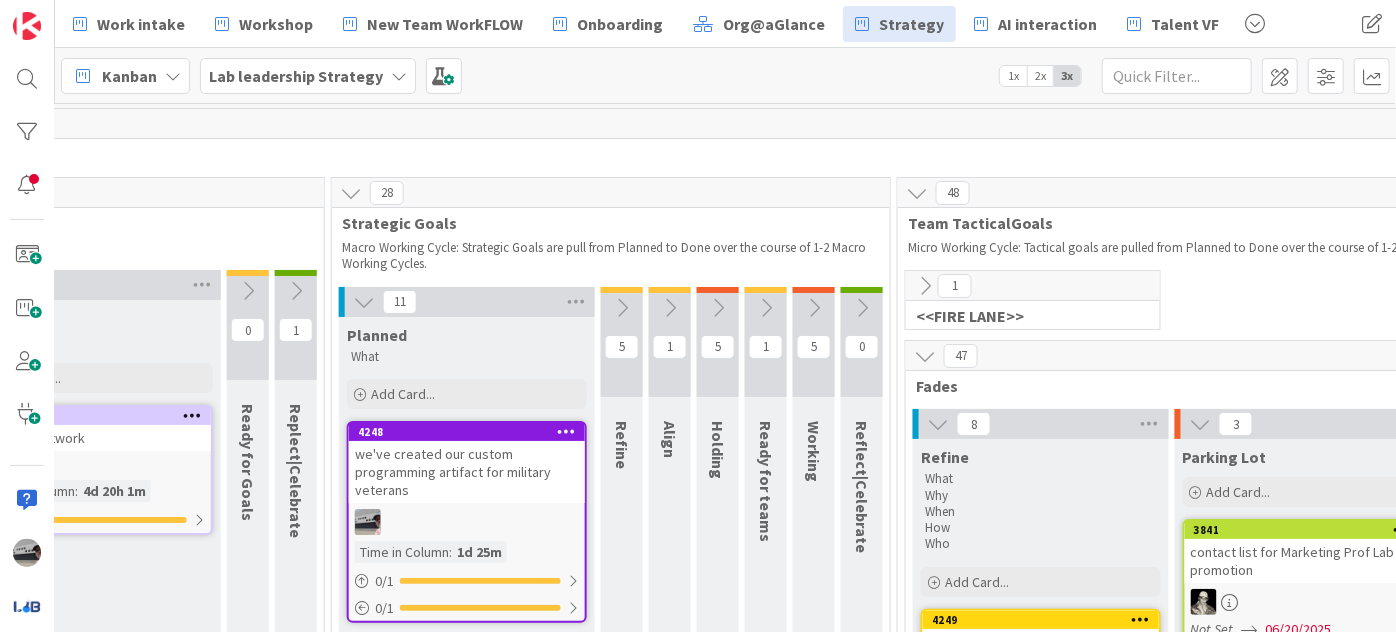 scroll, scrollTop: 0, scrollLeft: 971, axis: horizontal 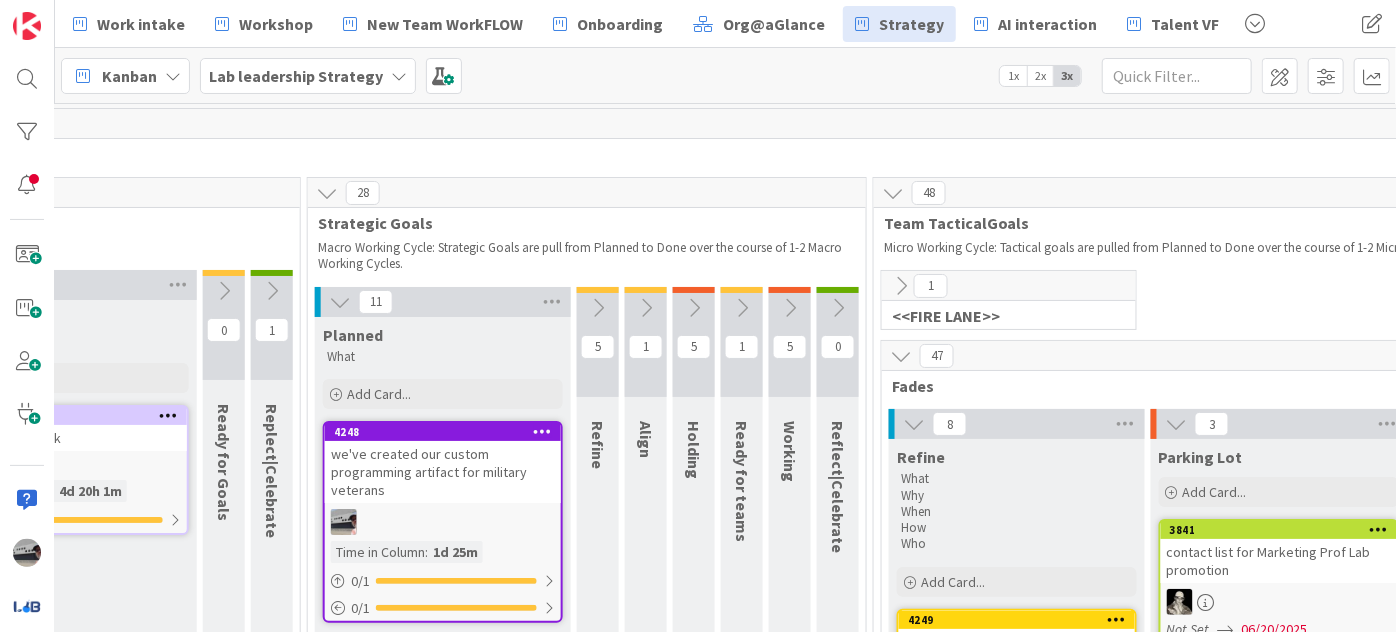 click at bounding box center (340, 302) 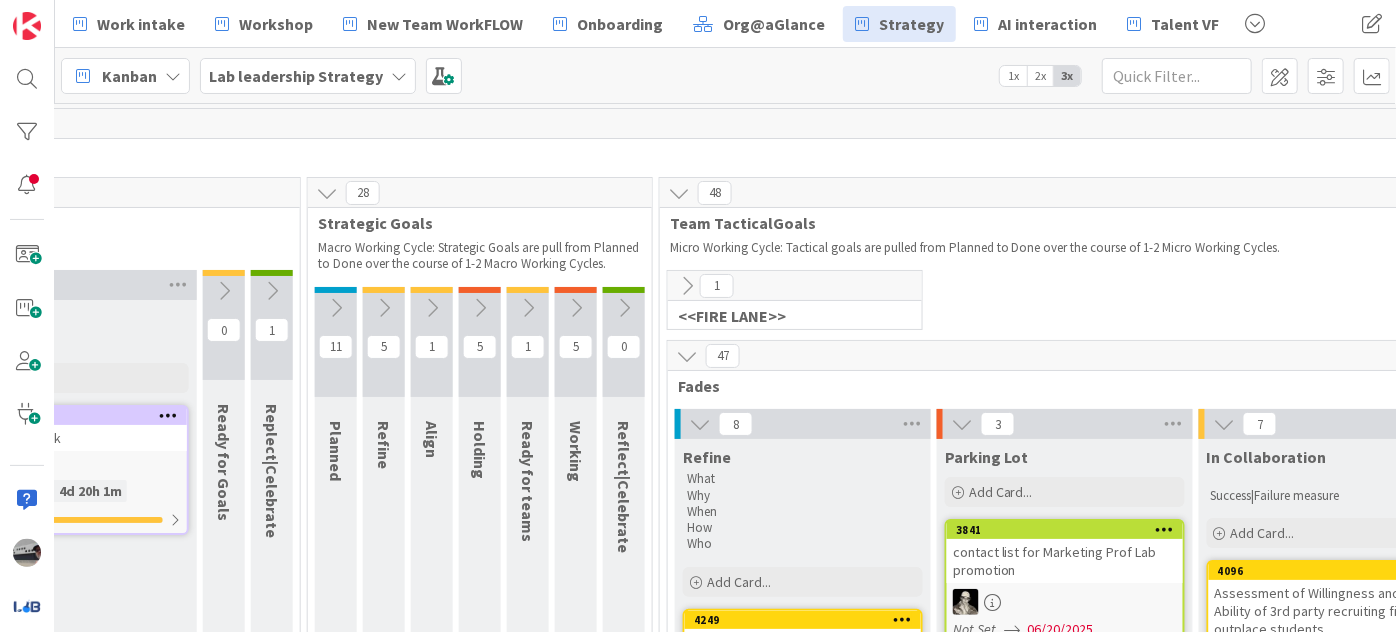 scroll, scrollTop: 0, scrollLeft: 1701, axis: horizontal 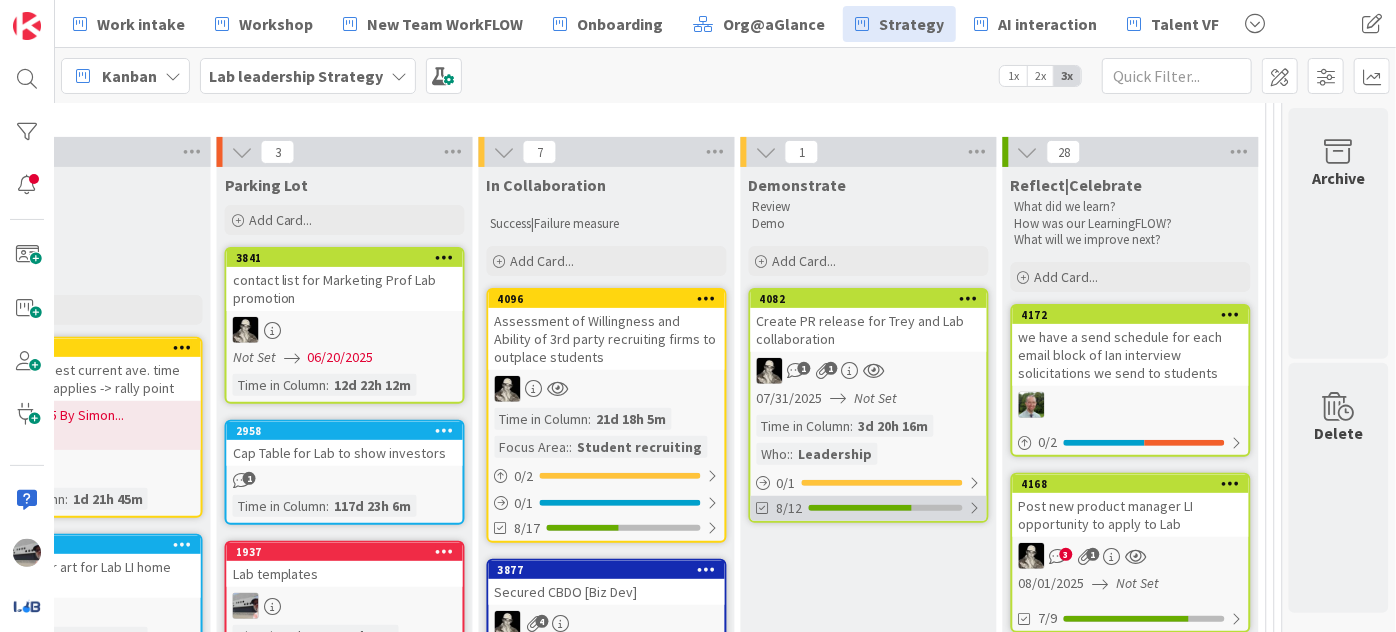 click at bounding box center [975, 508] 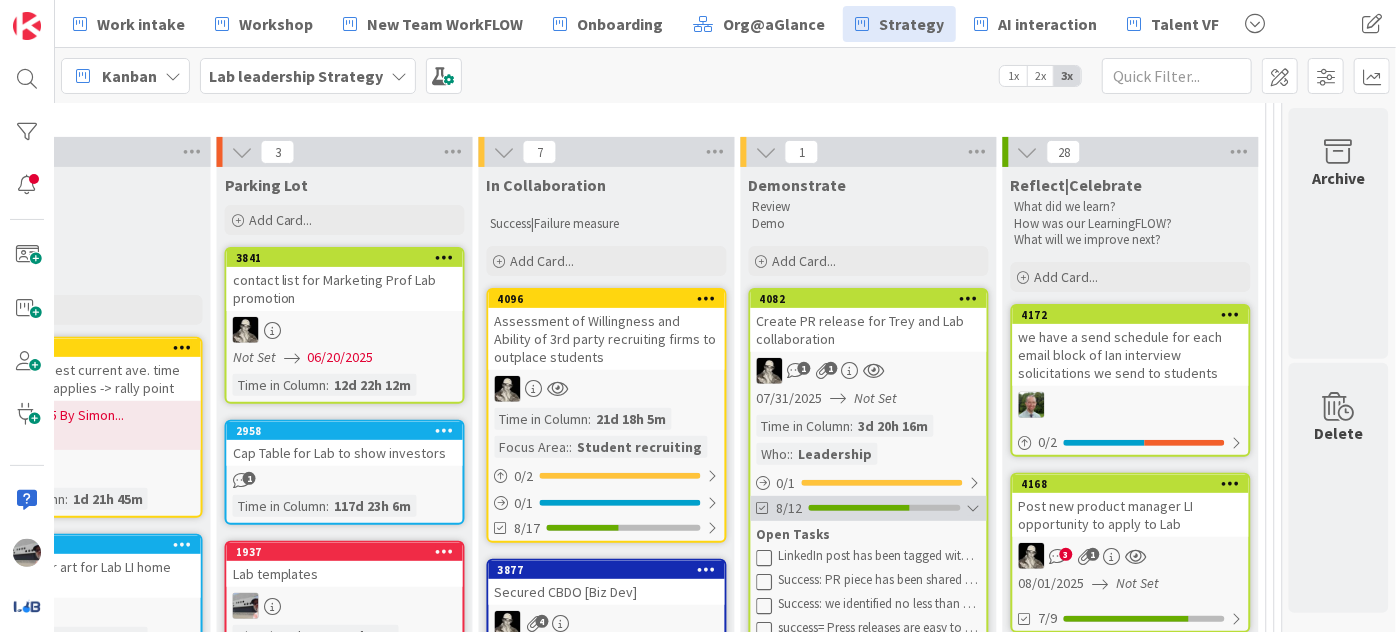 click at bounding box center (974, 508) 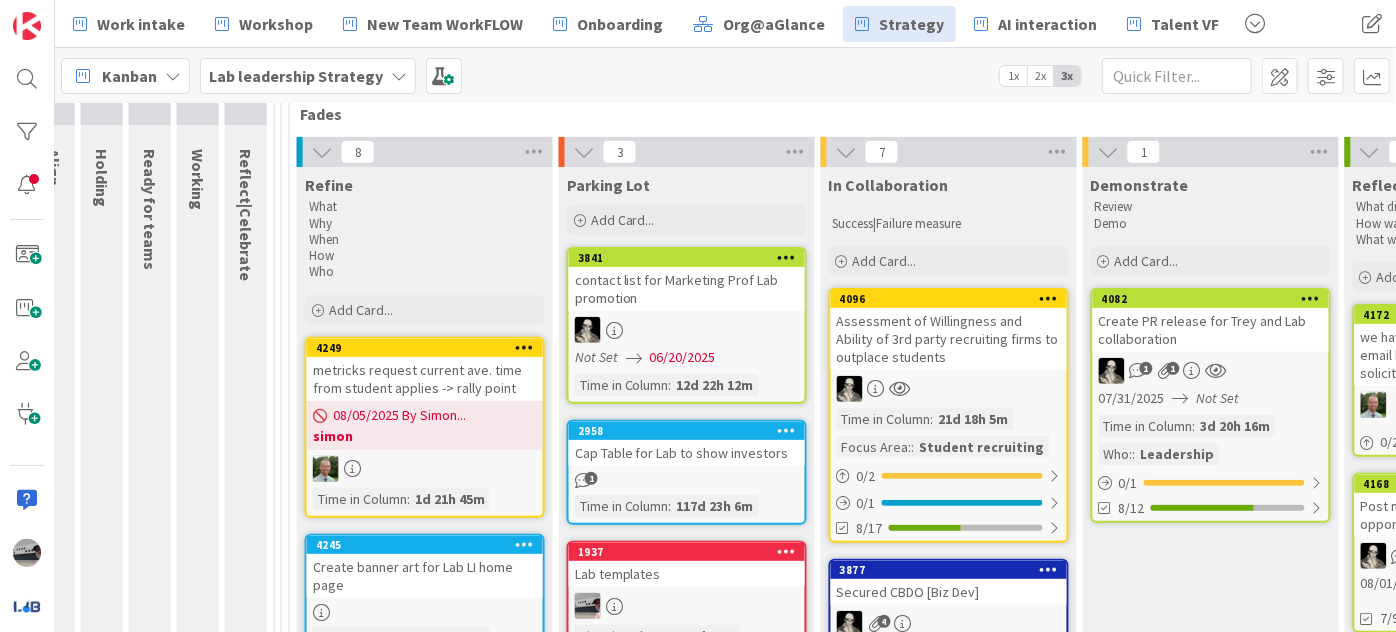 scroll, scrollTop: 272, scrollLeft: 1340, axis: both 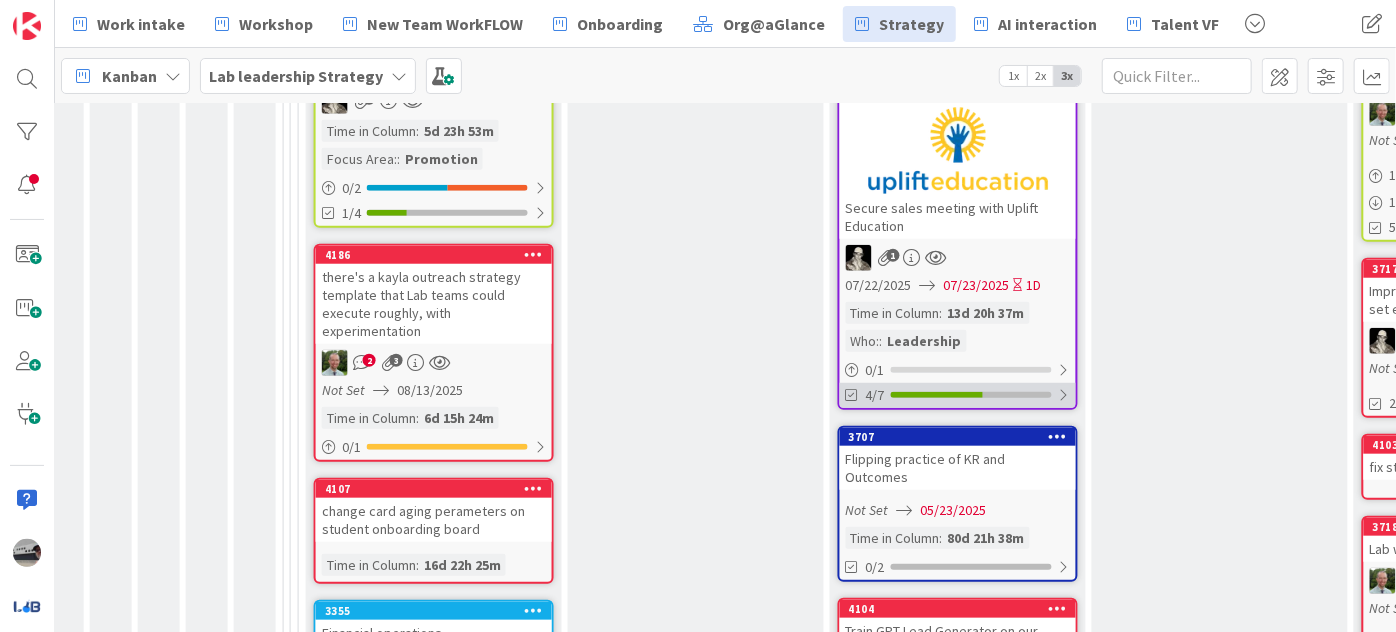 click at bounding box center (1064, 395) 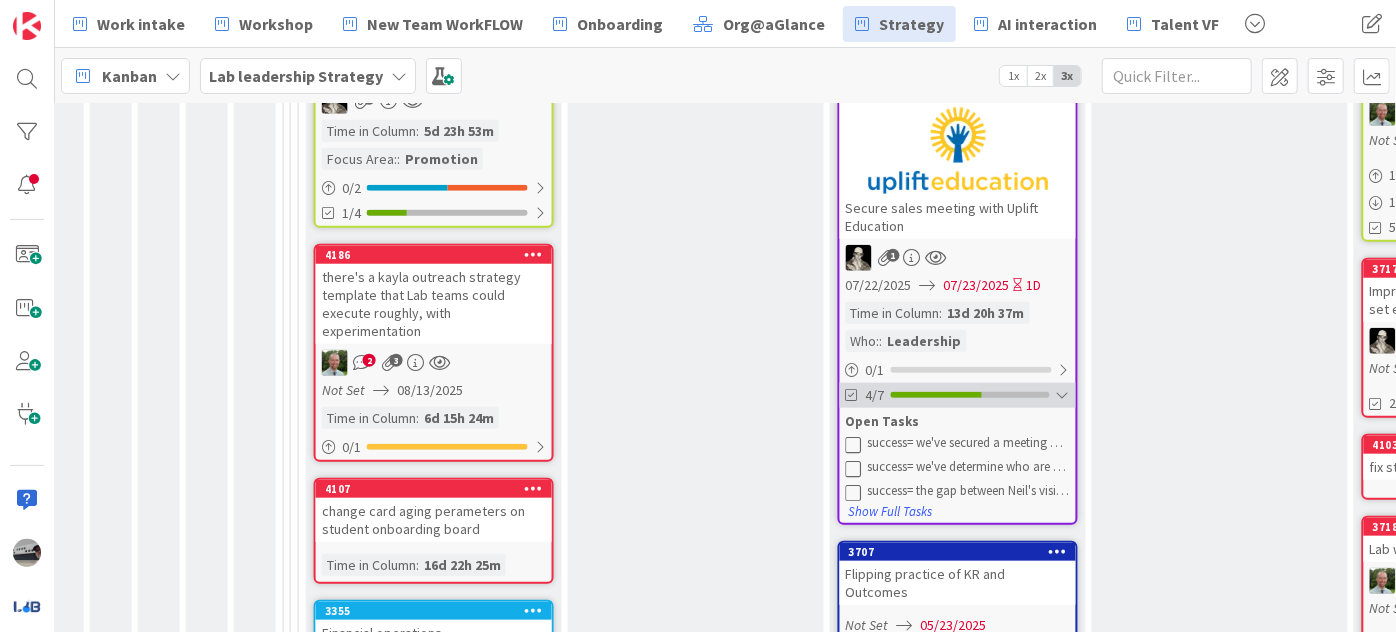 click at bounding box center [1063, 395] 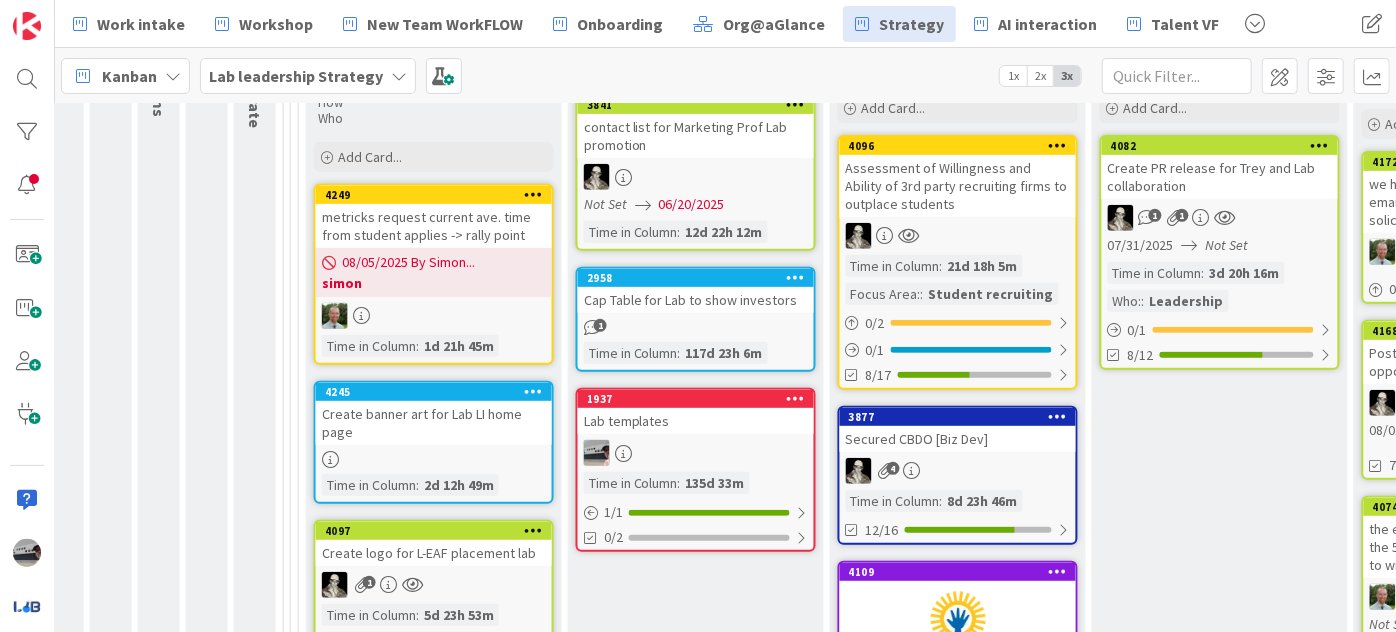 scroll, scrollTop: 454, scrollLeft: 1340, axis: both 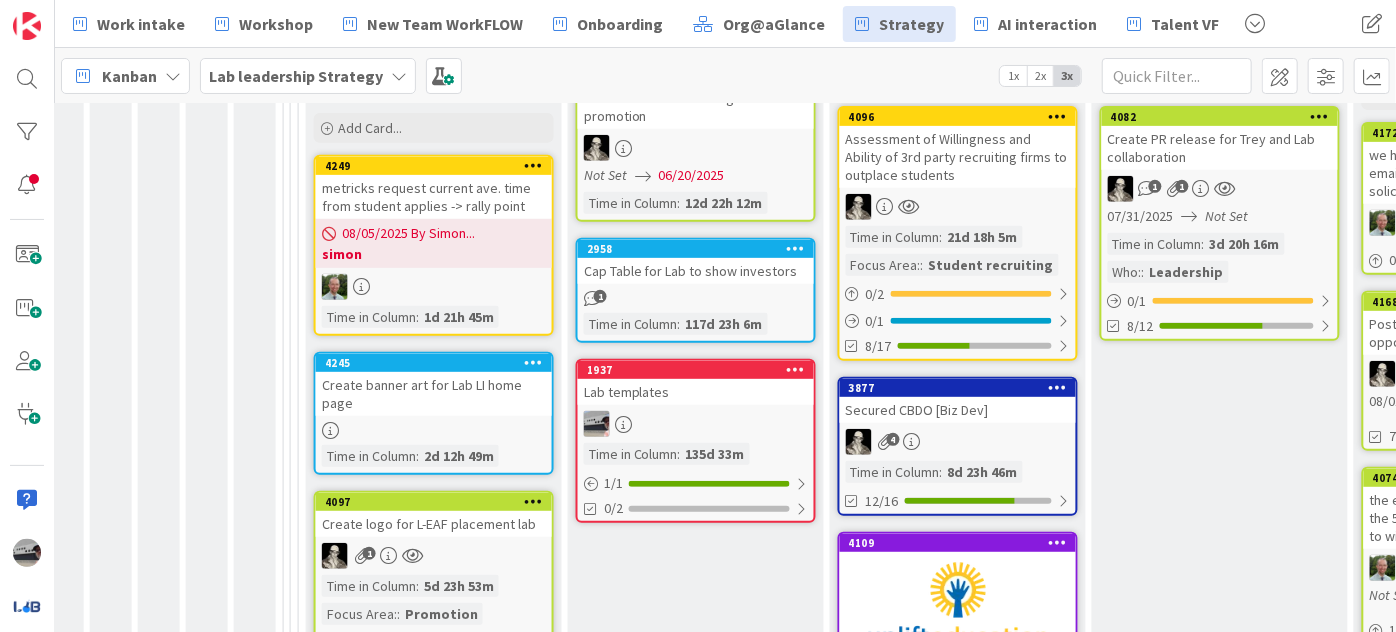 click on "metricks request current ave. time from student applies -> rally point" at bounding box center (434, 197) 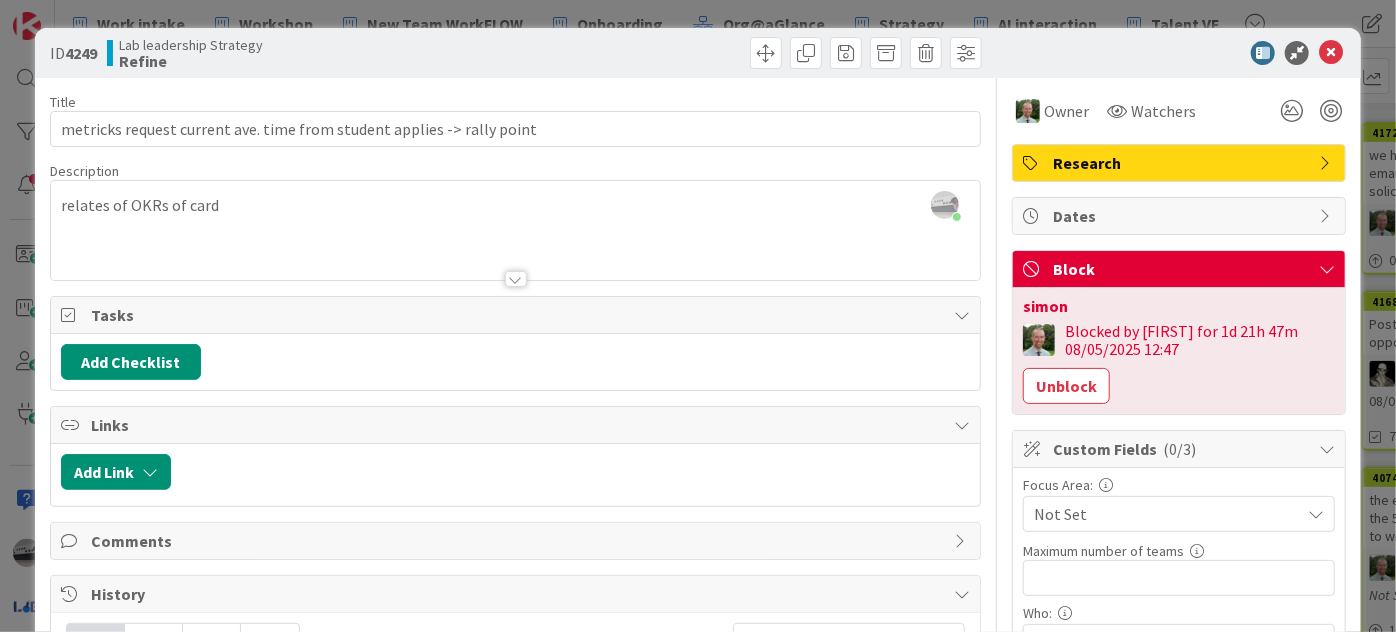 drag, startPoint x: 516, startPoint y: 274, endPoint x: 505, endPoint y: 402, distance: 128.47179 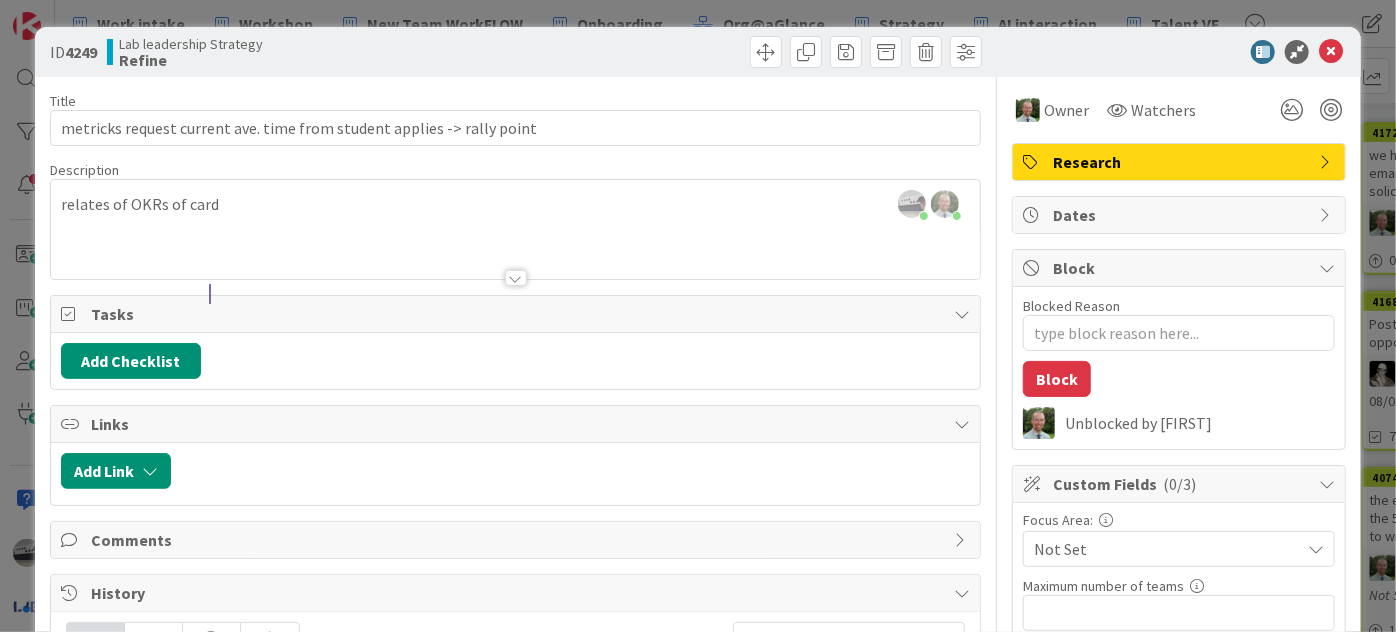 scroll, scrollTop: 0, scrollLeft: 0, axis: both 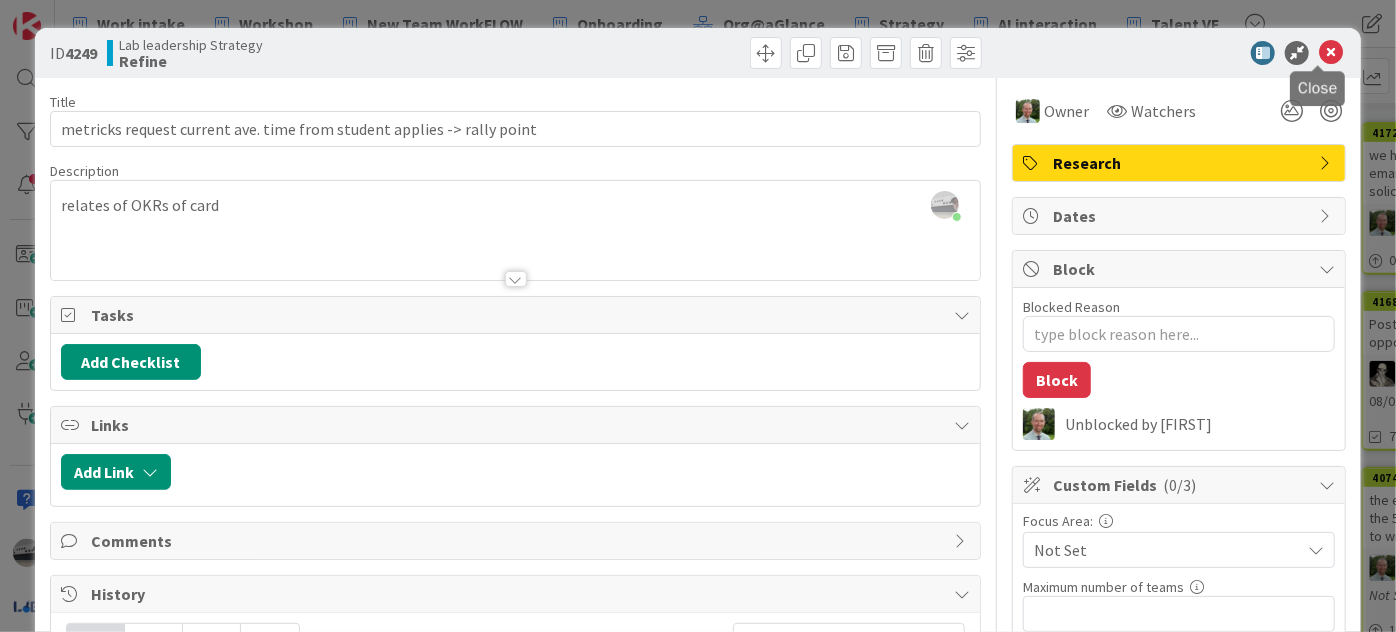 click at bounding box center [1331, 53] 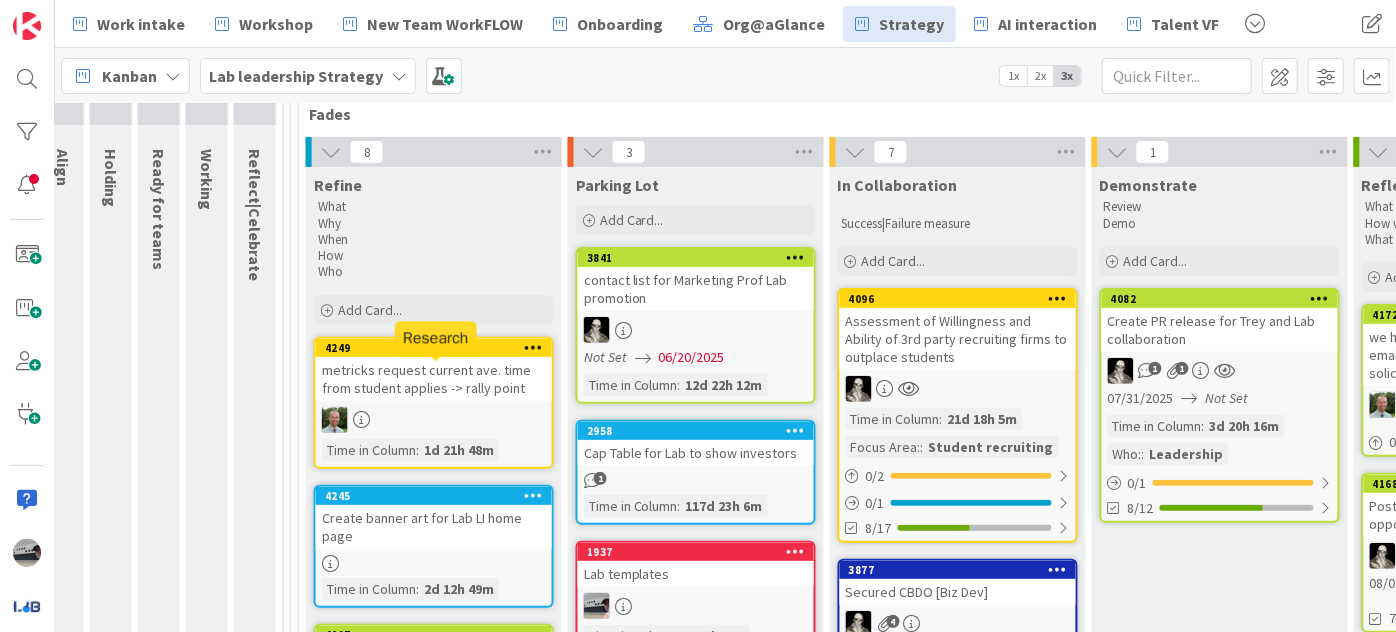 scroll, scrollTop: 0, scrollLeft: 1340, axis: horizontal 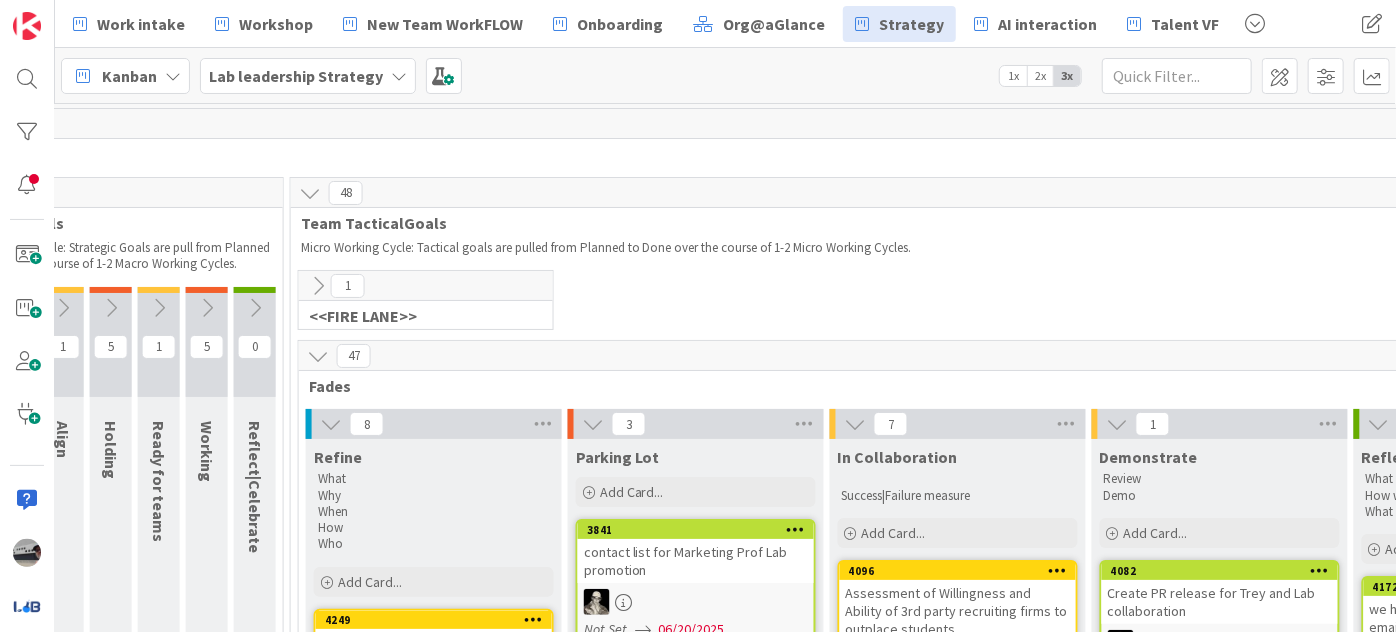 click at bounding box center (331, 424) 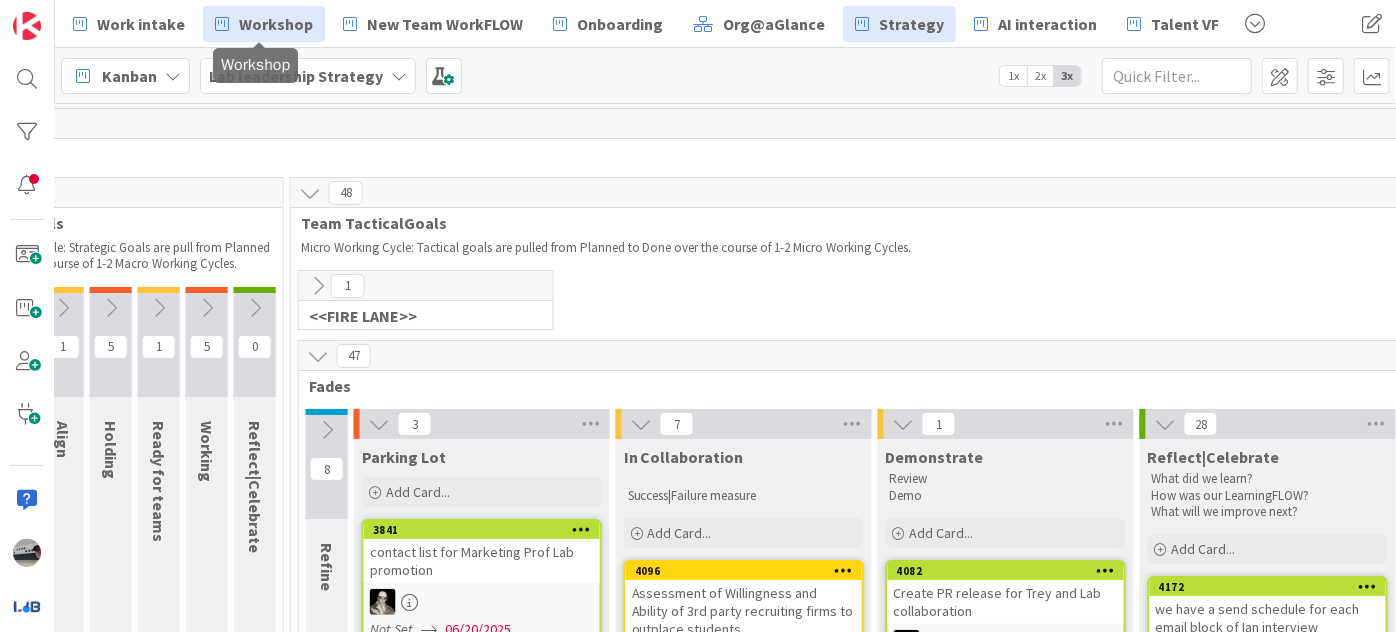 click on "Workshop" at bounding box center (276, 24) 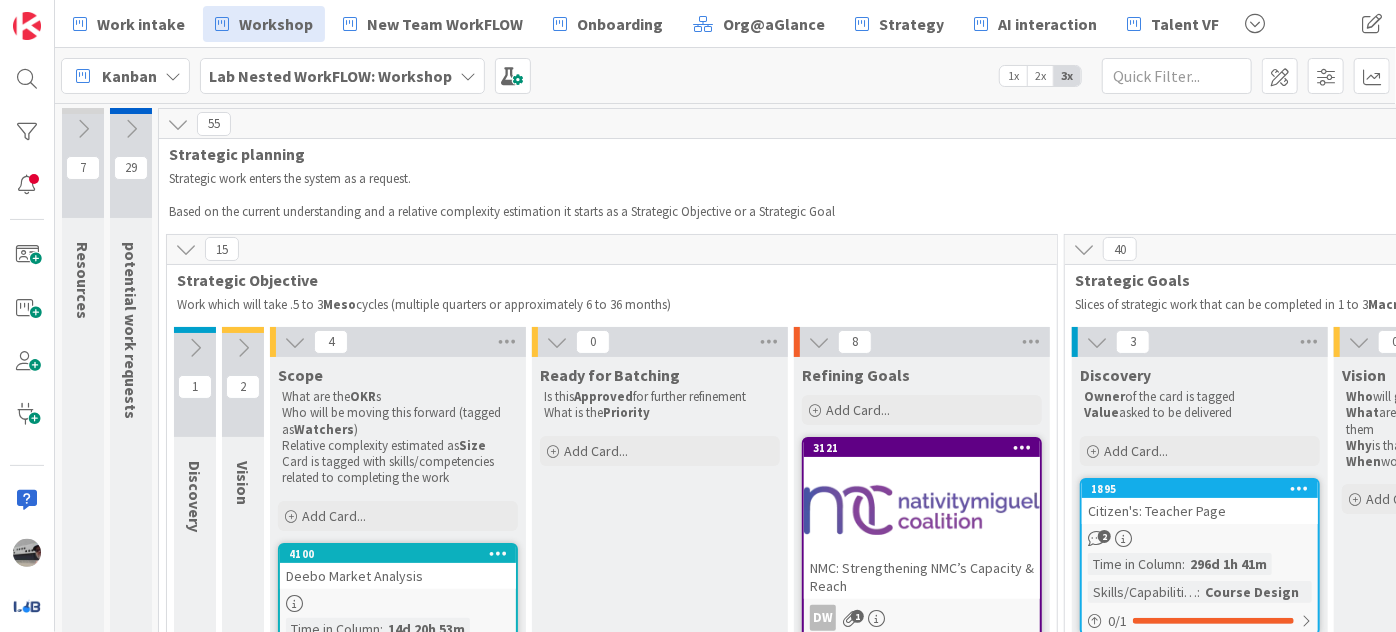 click at bounding box center (186, 249) 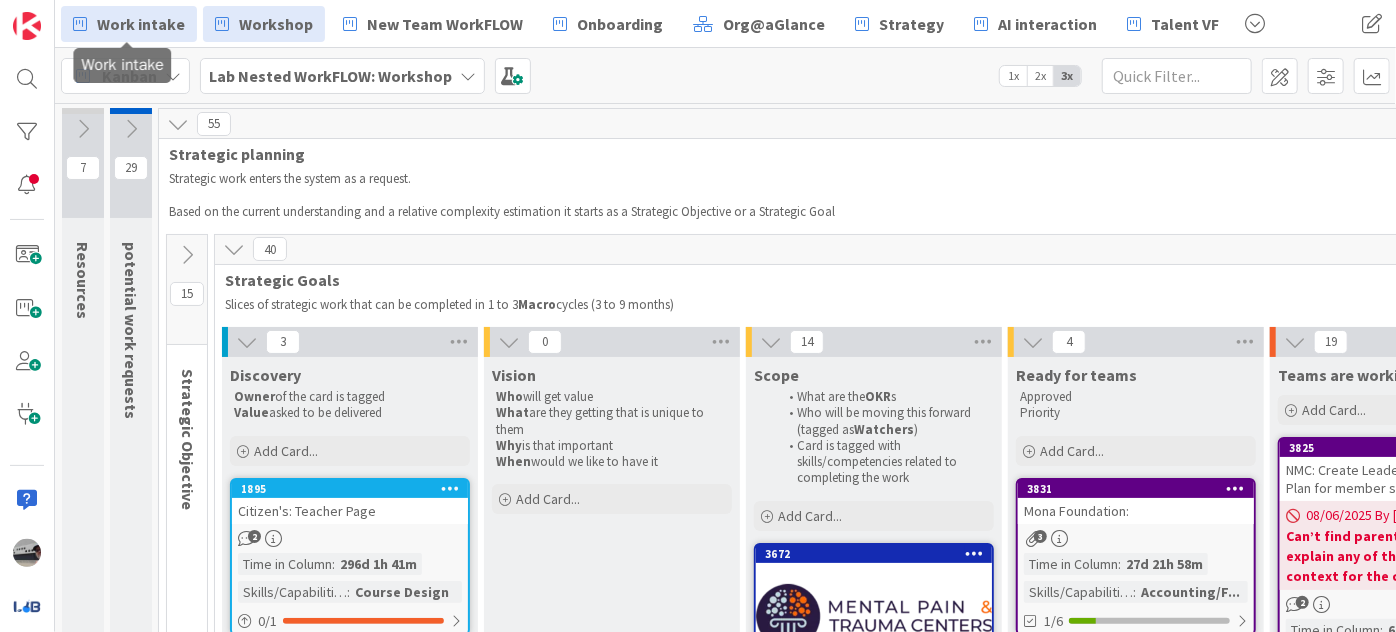 click on "Work intake" at bounding box center [141, 24] 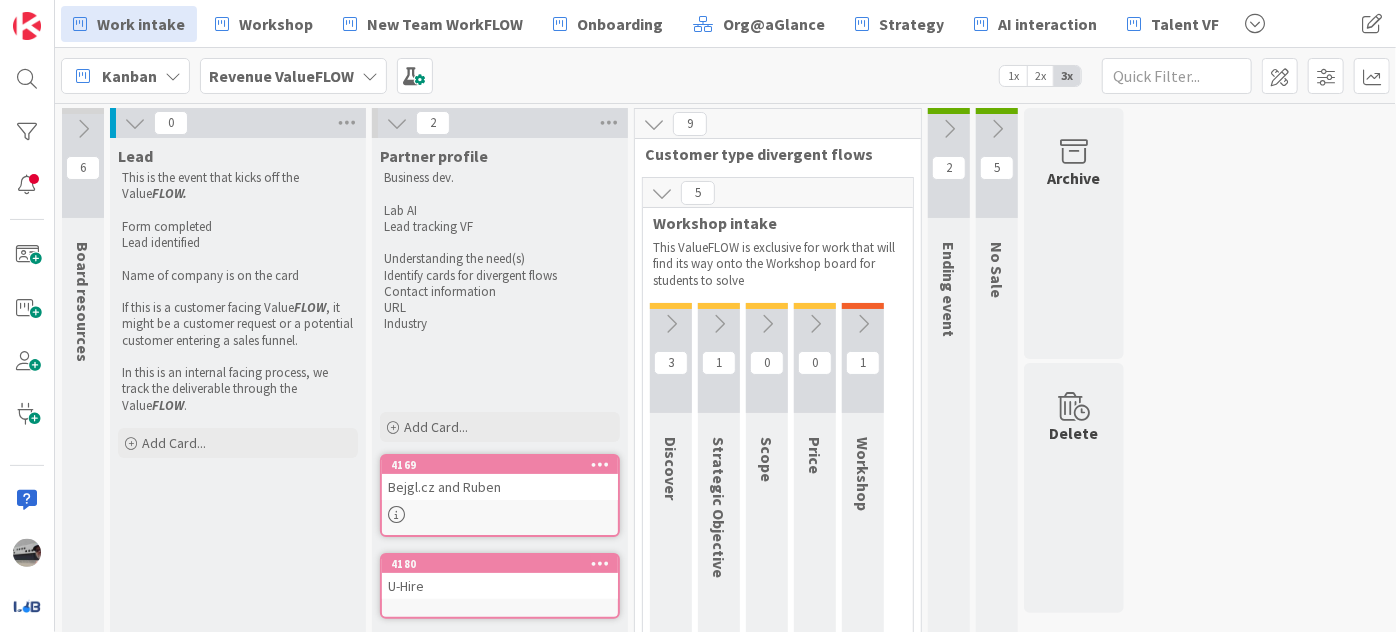 click at bounding box center (662, 193) 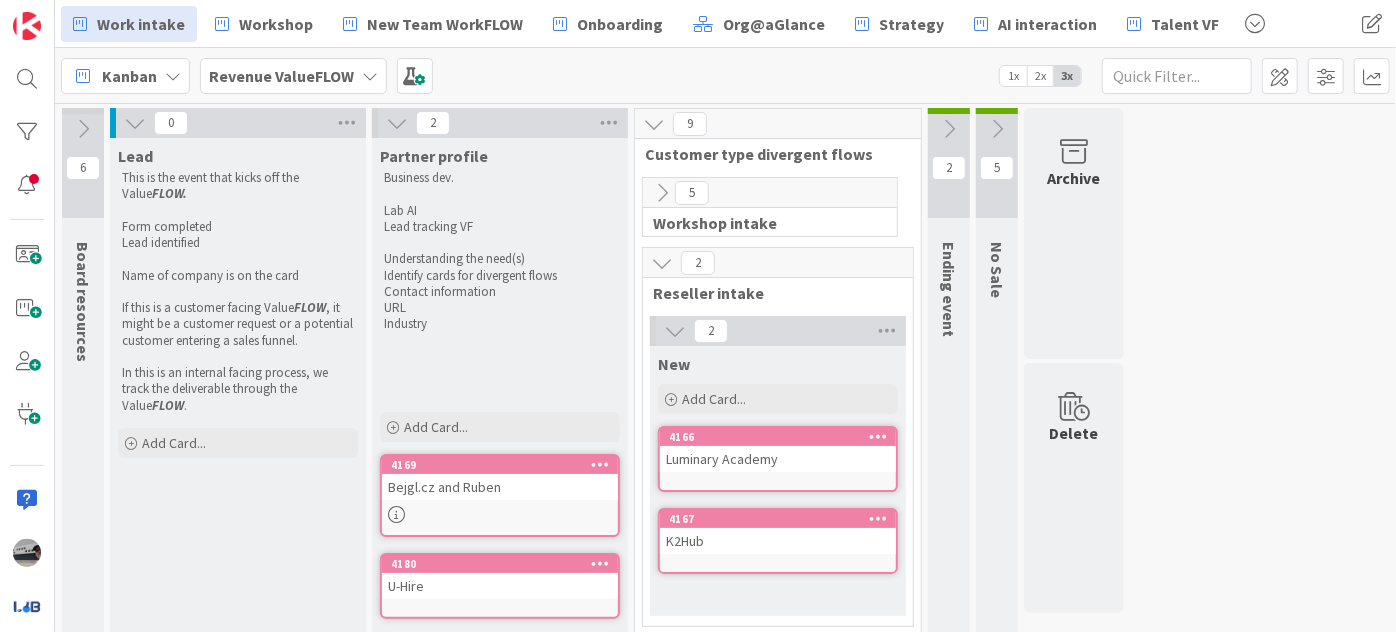 click on "K2Hub" at bounding box center (778, 541) 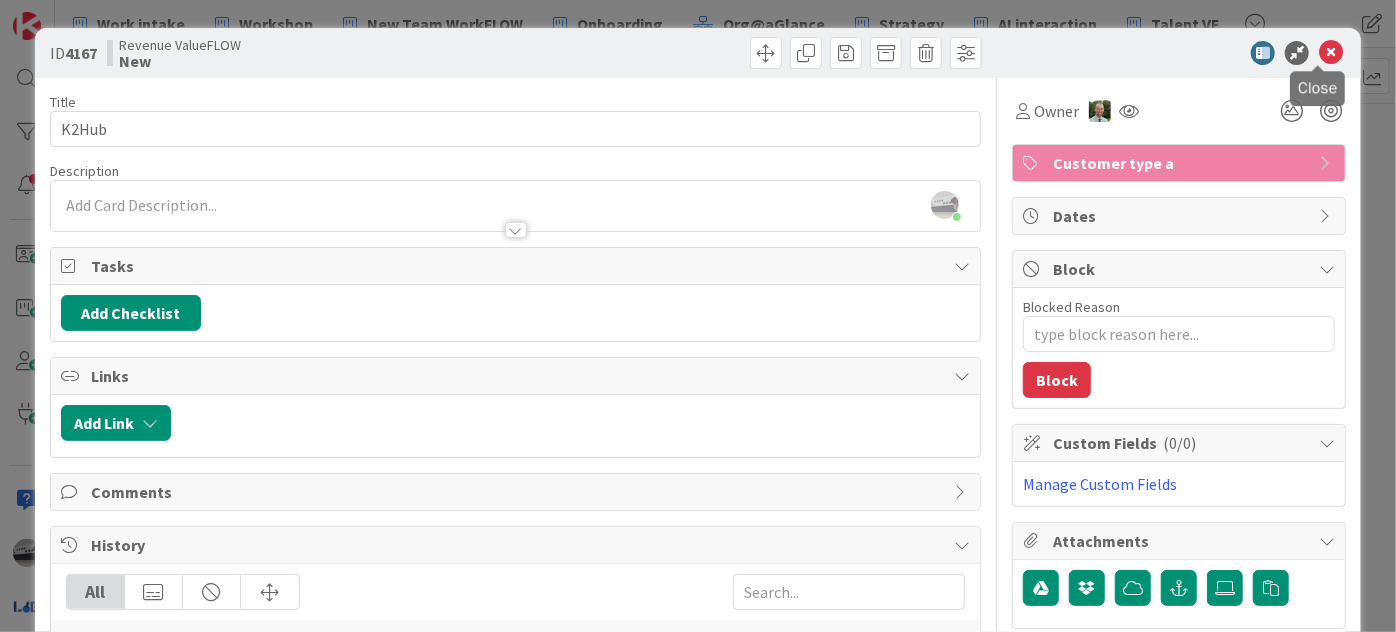 click at bounding box center (1331, 53) 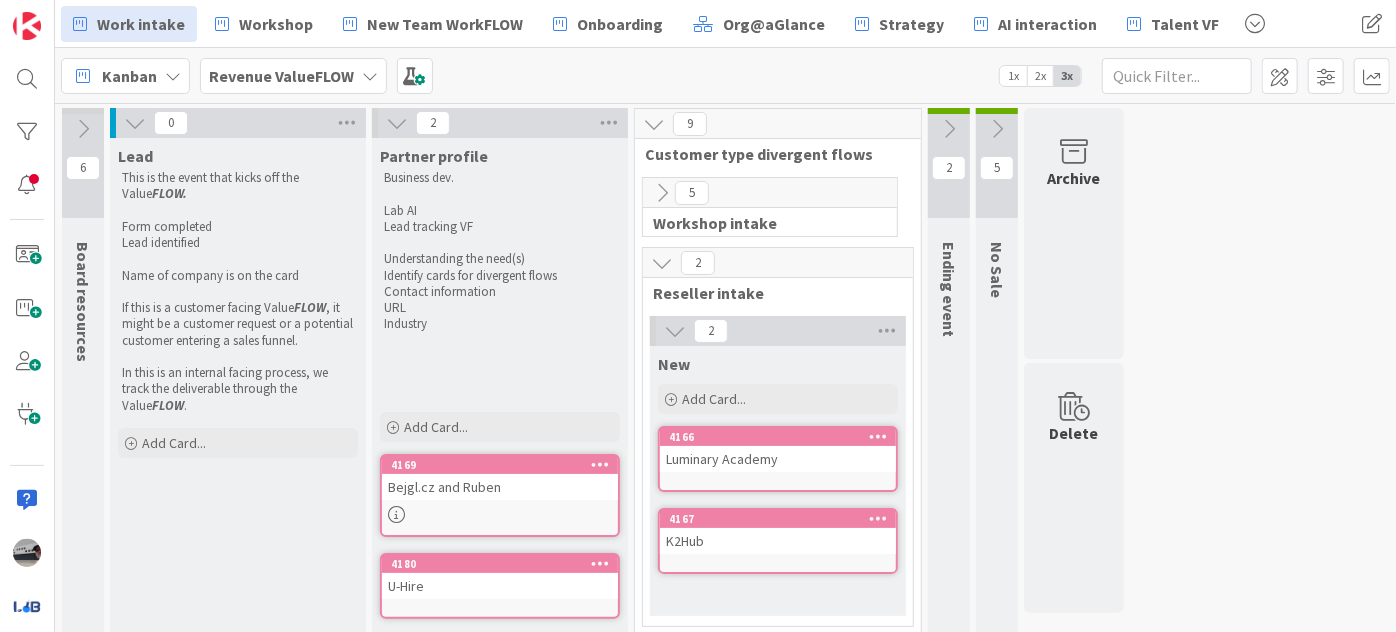 click at bounding box center [675, 331] 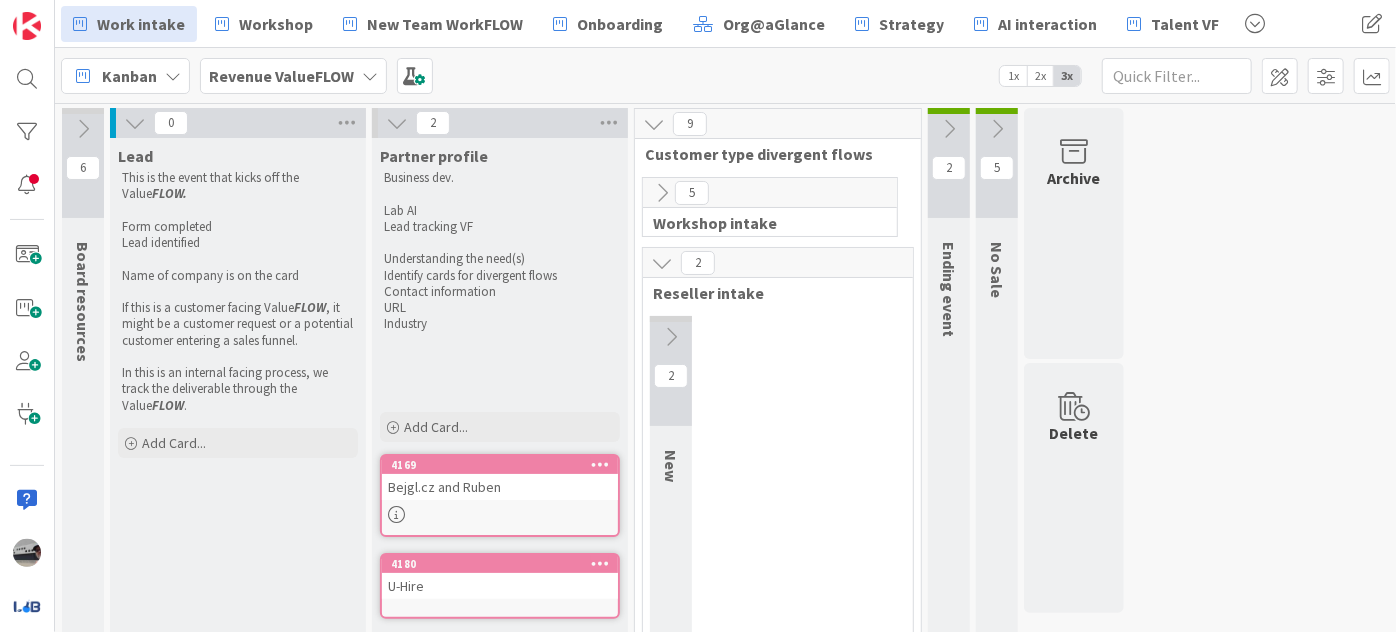 click at bounding box center (662, 263) 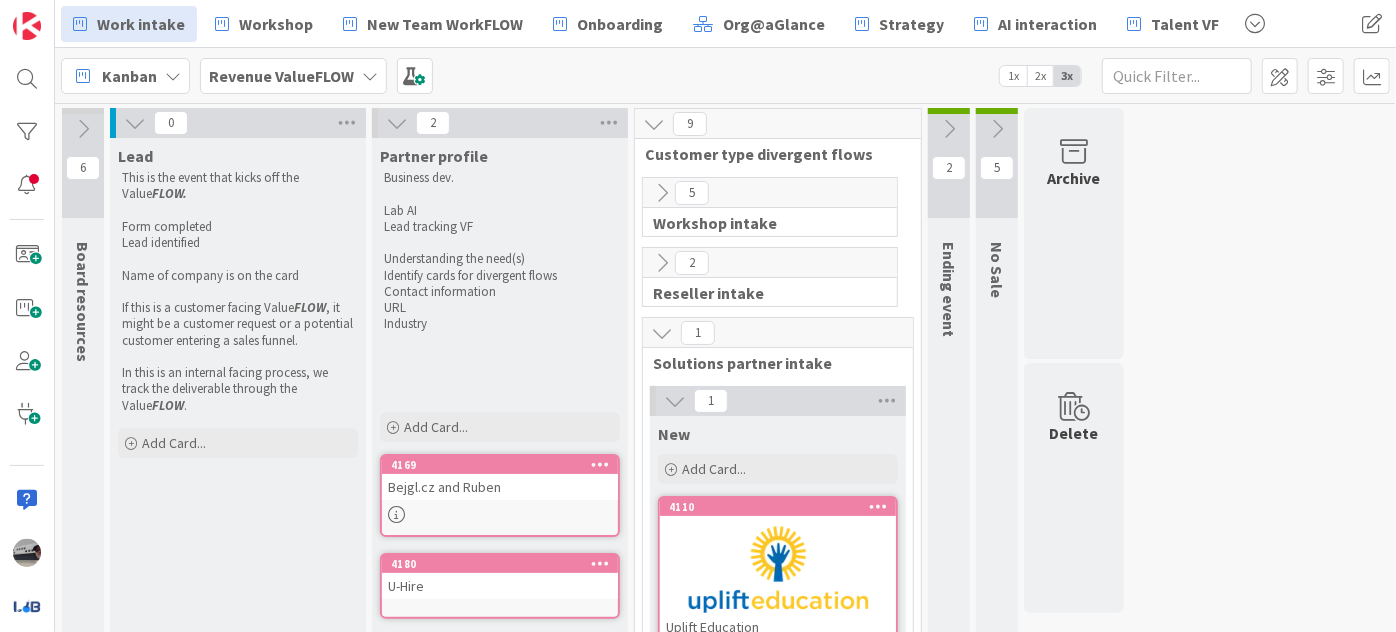 click on "1" at bounding box center (778, 401) 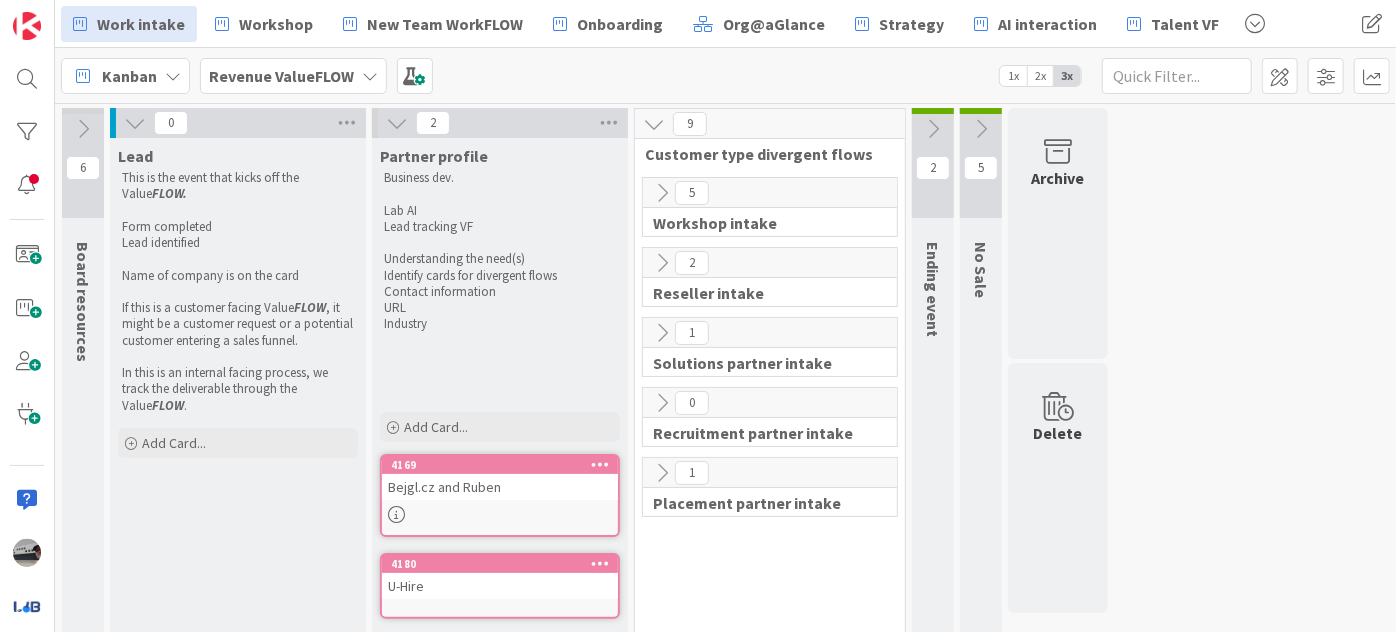 click at bounding box center (662, 473) 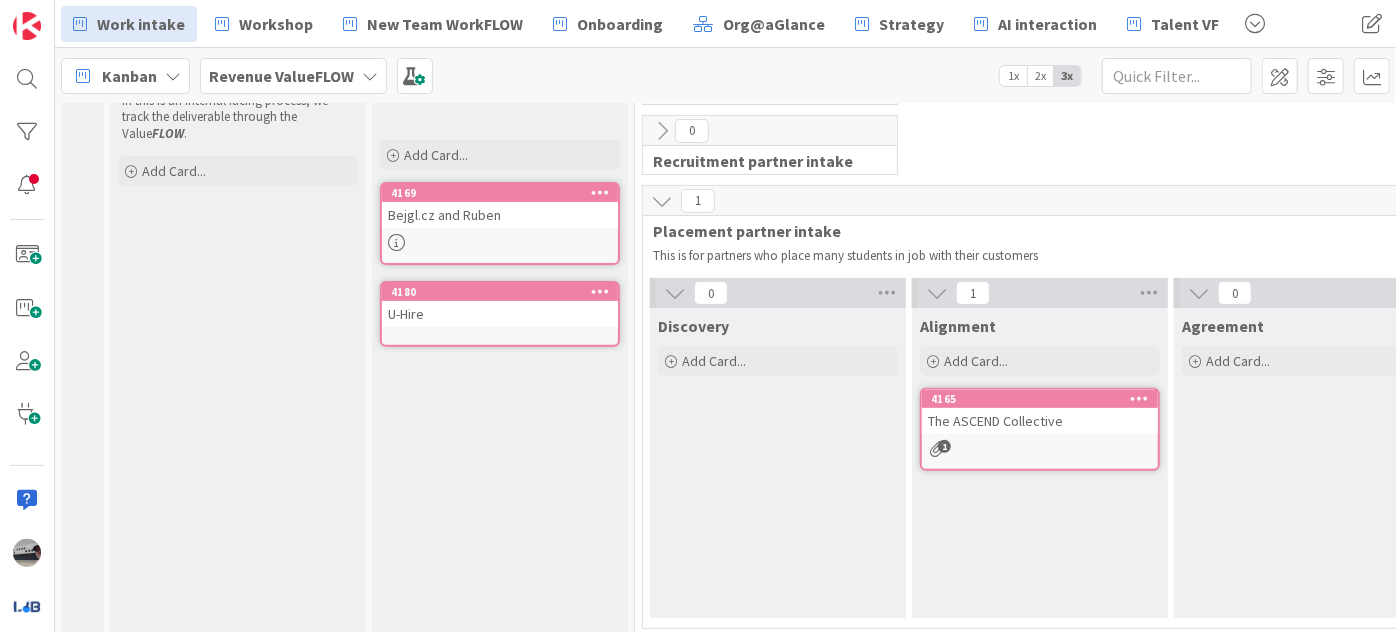 scroll, scrollTop: 272, scrollLeft: 0, axis: vertical 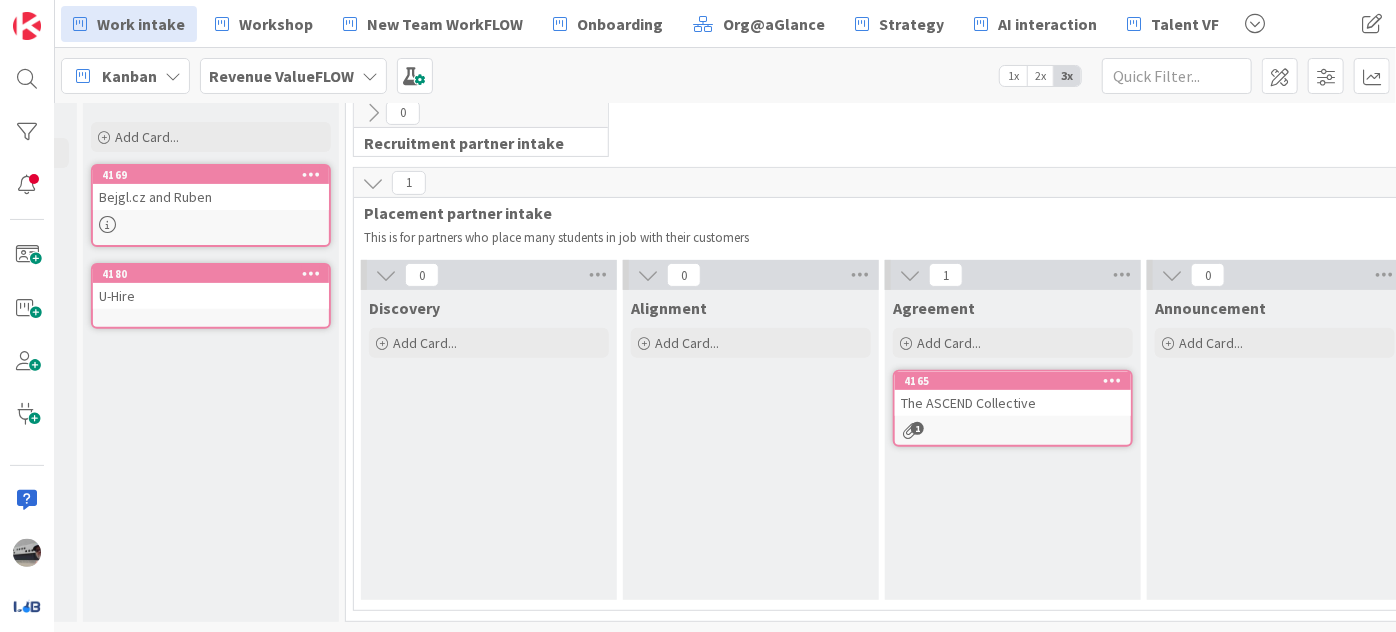click at bounding box center [386, 275] 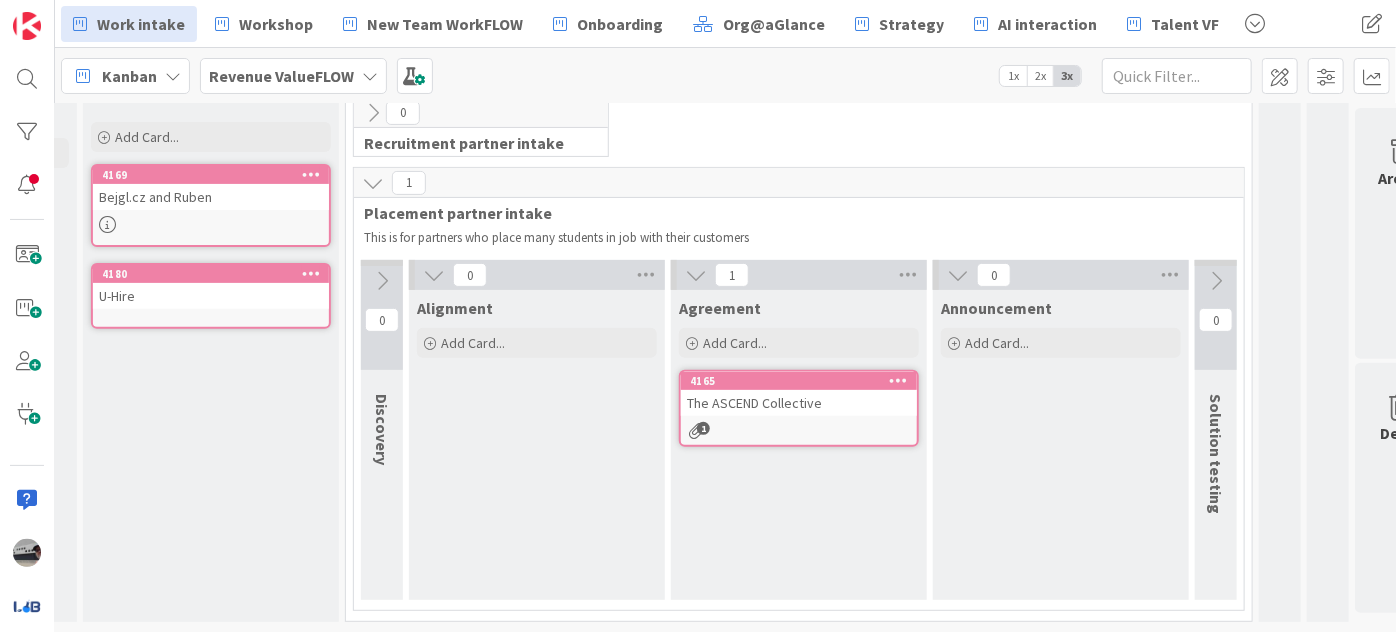 click at bounding box center [434, 275] 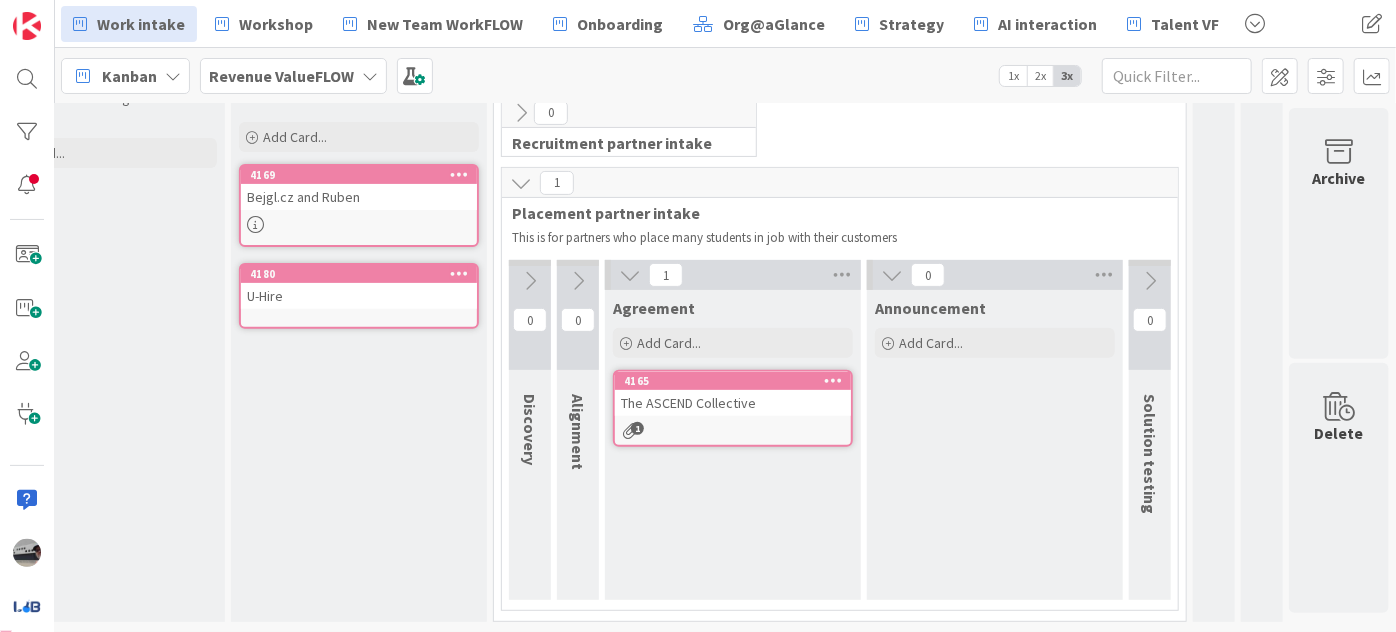 scroll, scrollTop: 301, scrollLeft: 153, axis: both 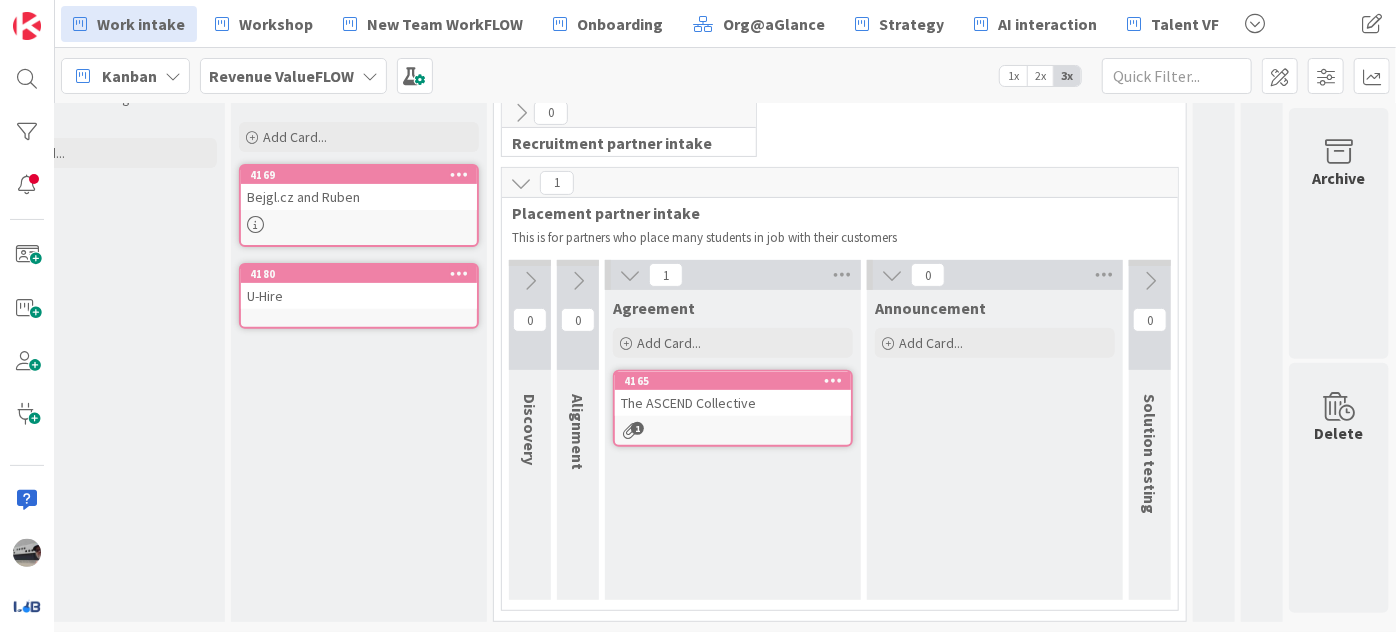 click at bounding box center (630, 275) 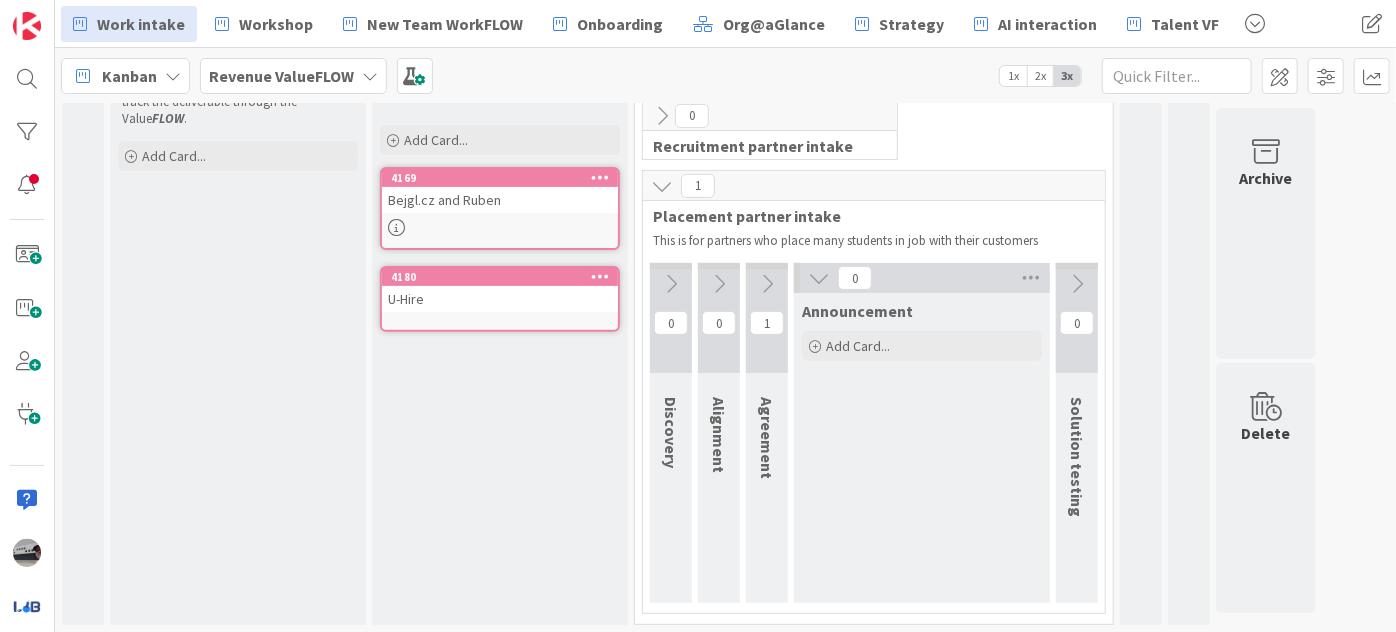 click at bounding box center (819, 278) 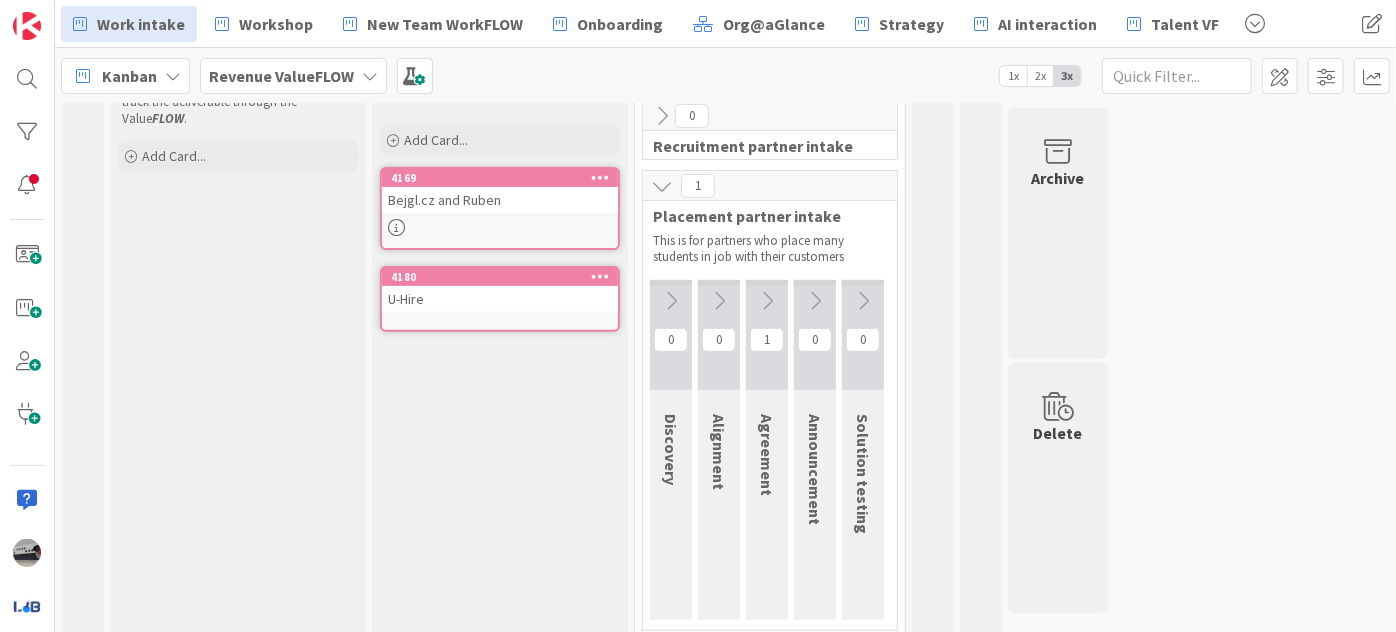 click at bounding box center [662, 186] 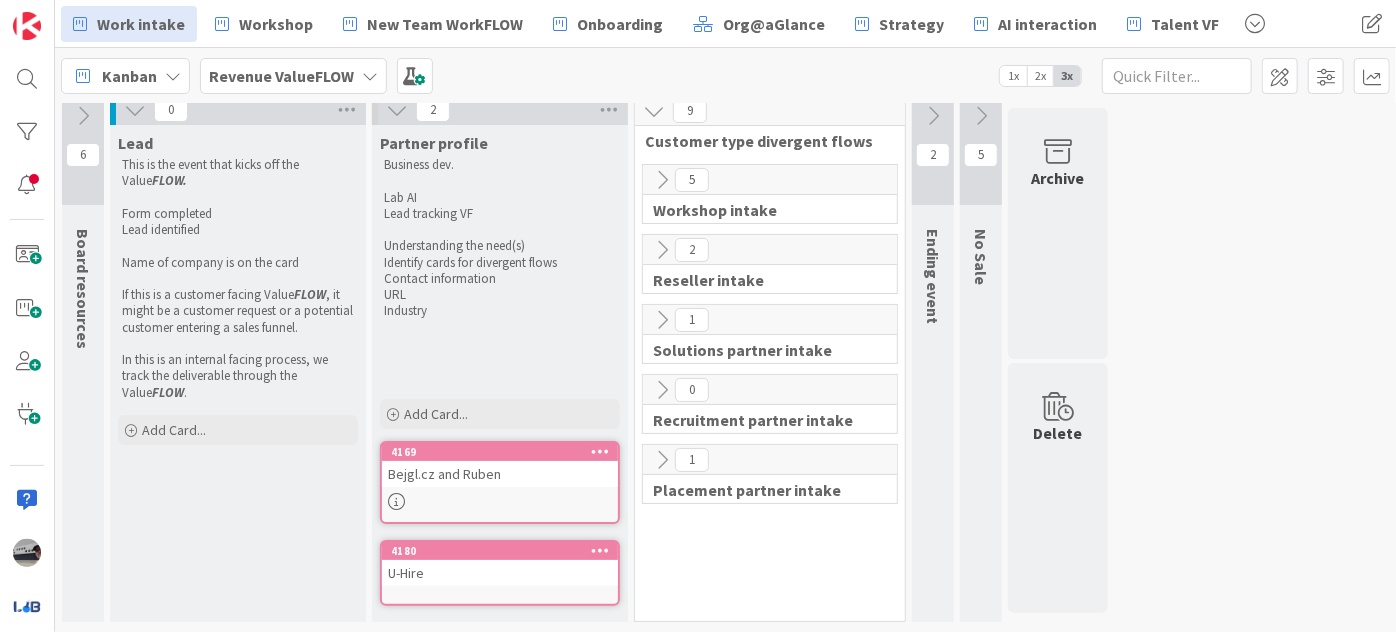 scroll, scrollTop: 10, scrollLeft: 0, axis: vertical 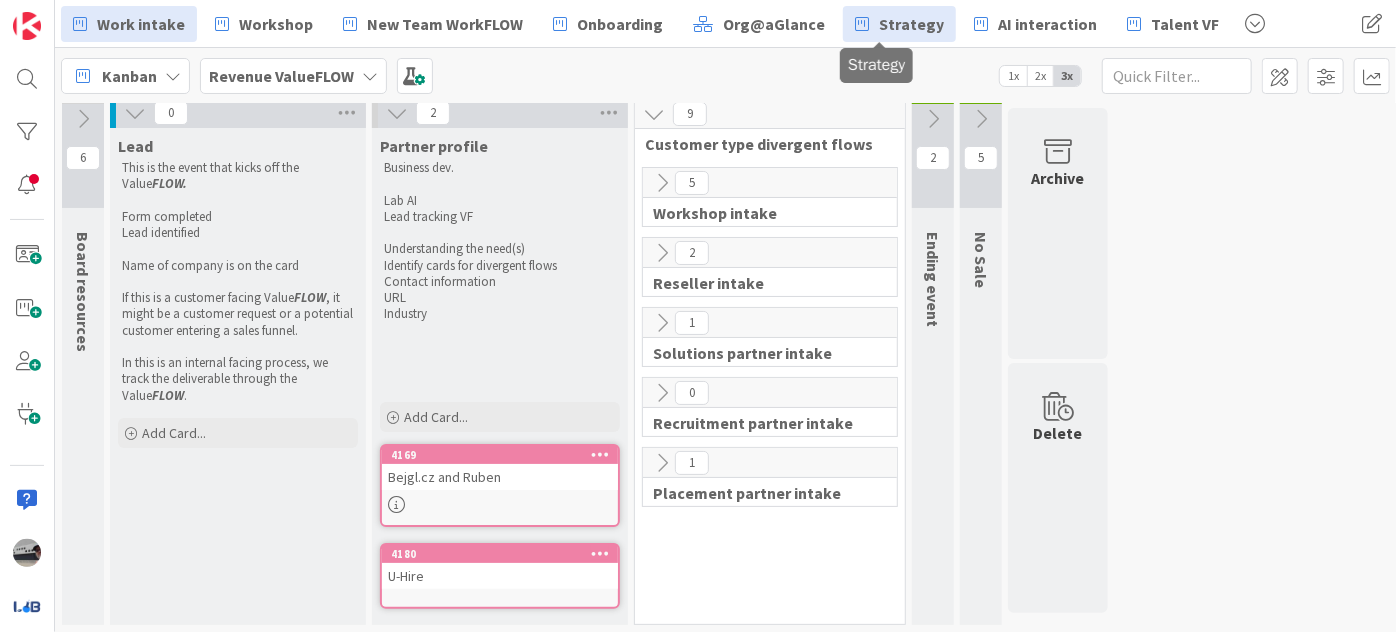 click on "Strategy" at bounding box center (911, 24) 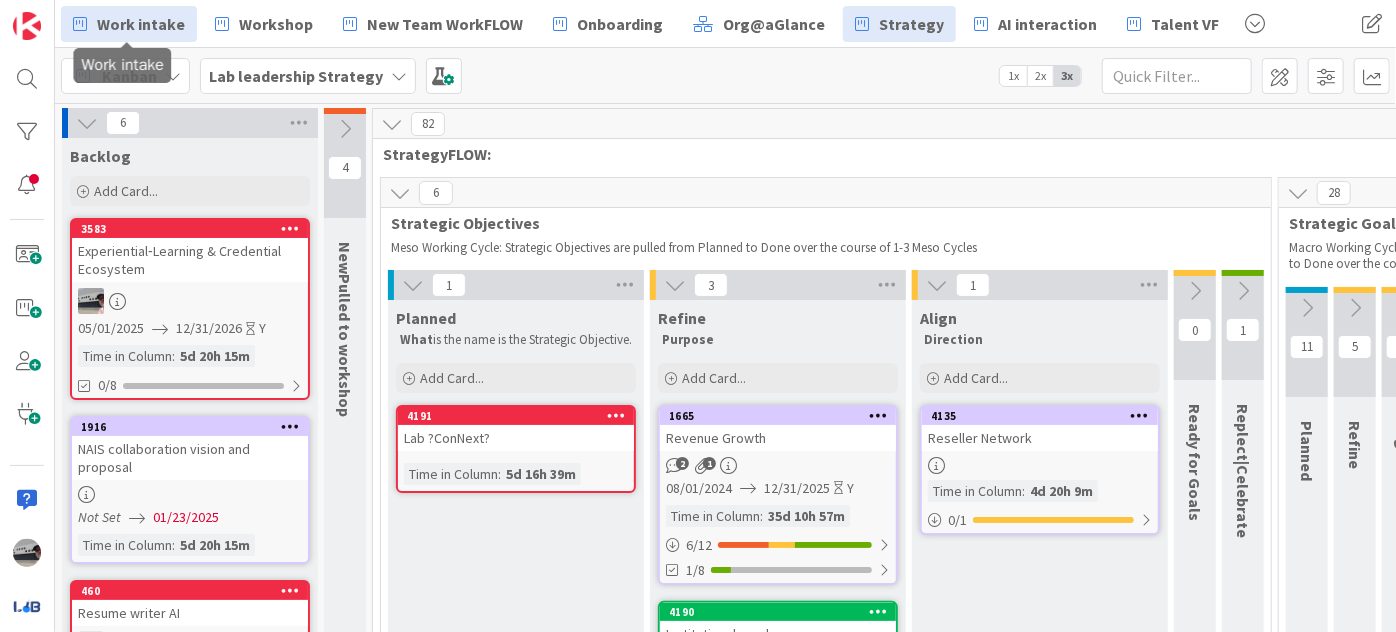 click on "Work intake" at bounding box center (141, 24) 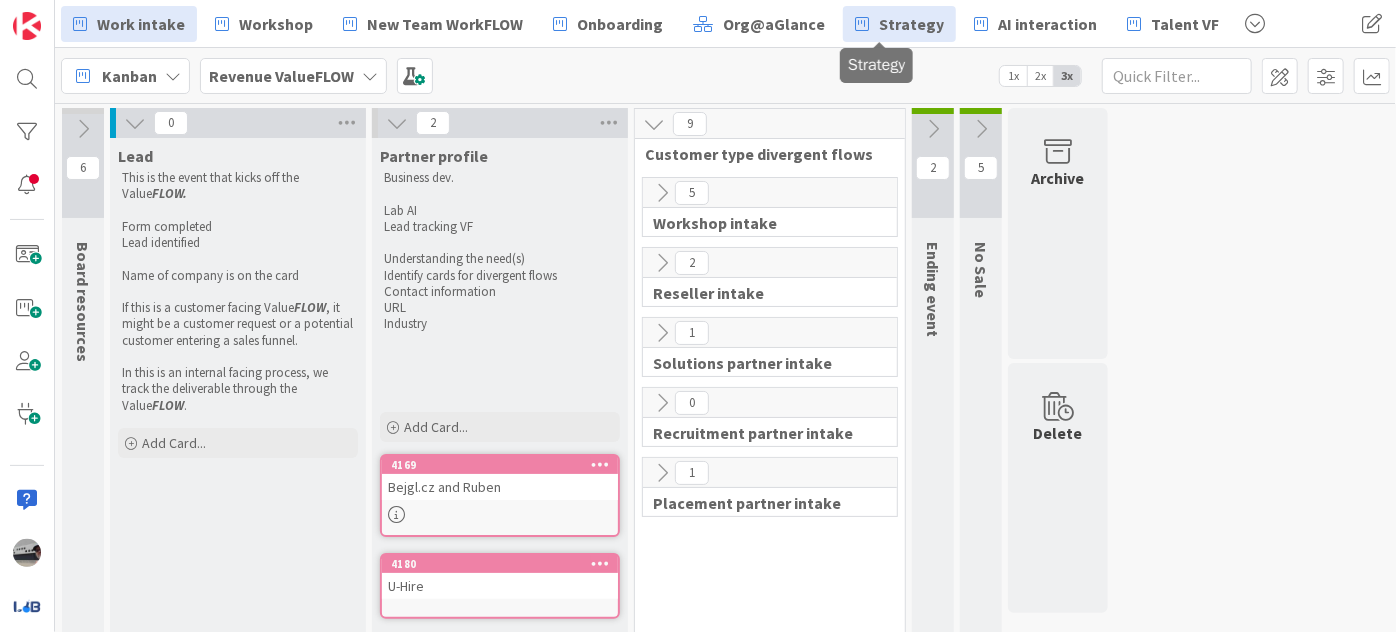 click on "Strategy" at bounding box center [911, 24] 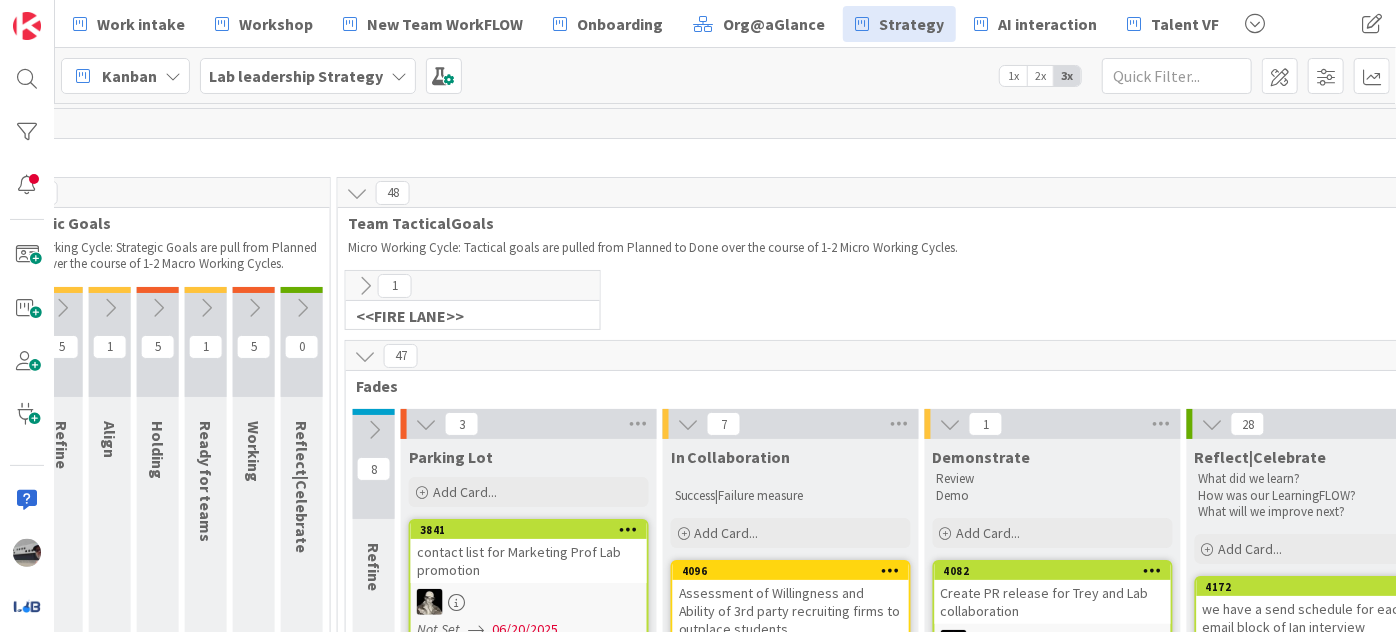 scroll, scrollTop: 0, scrollLeft: 1488, axis: horizontal 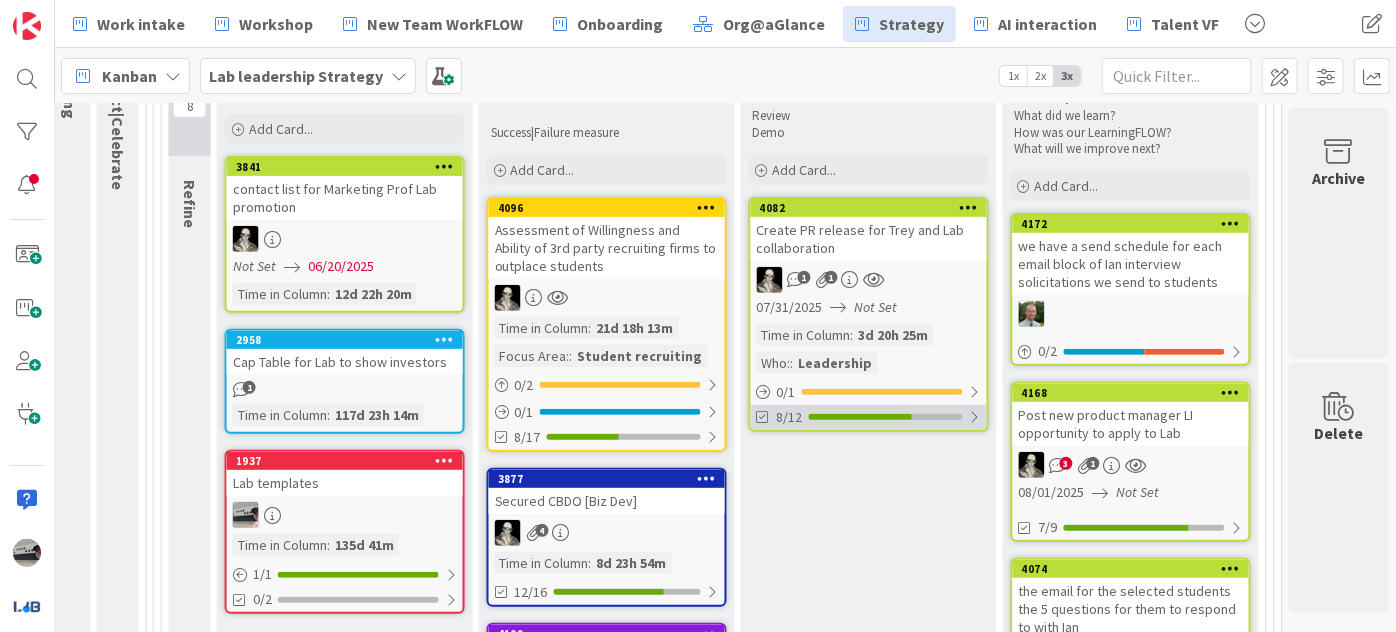 click on "8/12" at bounding box center [869, 417] 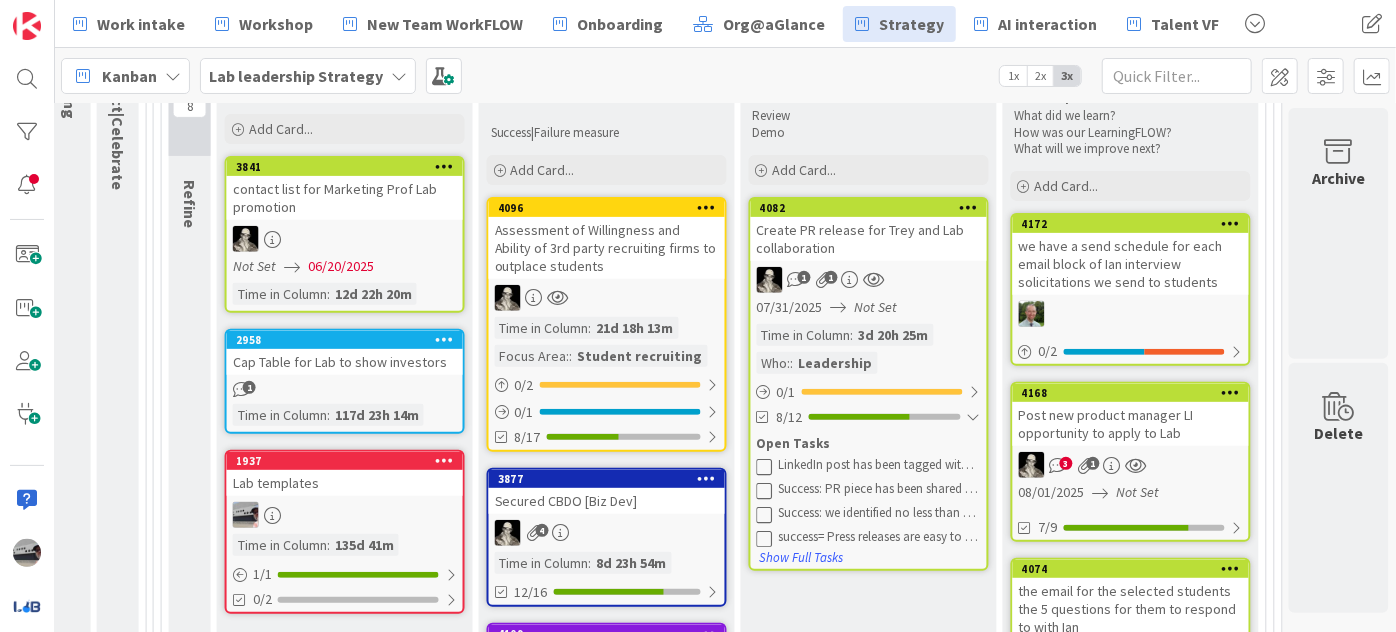 click on "Create PR release for Trey and Lab collaboration" at bounding box center [869, 239] 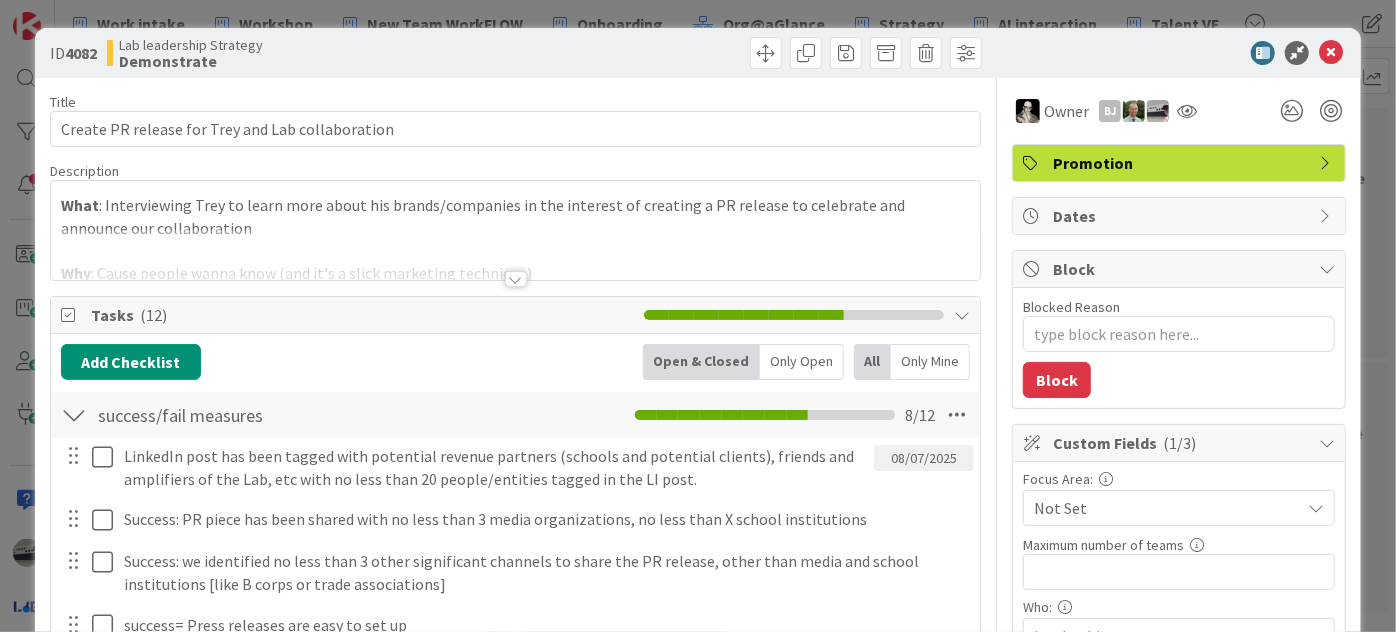 scroll, scrollTop: 272, scrollLeft: 0, axis: vertical 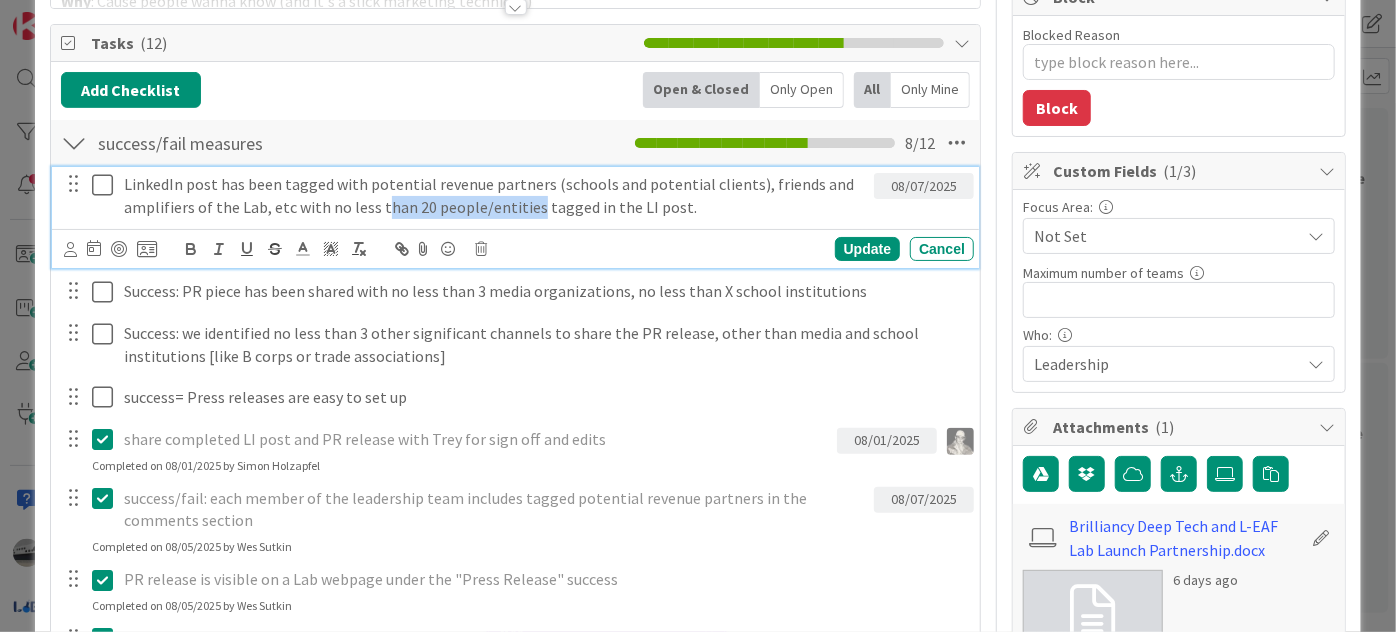 drag, startPoint x: 380, startPoint y: 207, endPoint x: 528, endPoint y: 211, distance: 148.05405 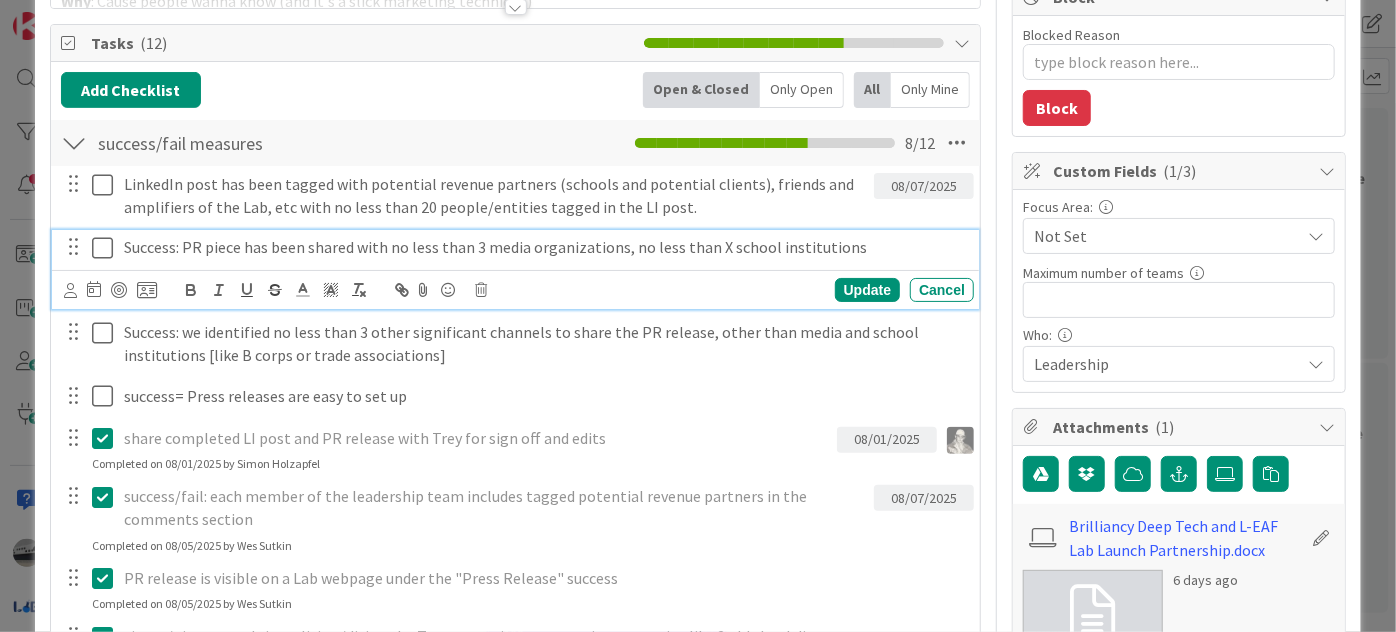 click on "Success: PR piece has been shared with no less than 3 media organizations, no less than X school institutions Update Cancel" at bounding box center (515, 269) 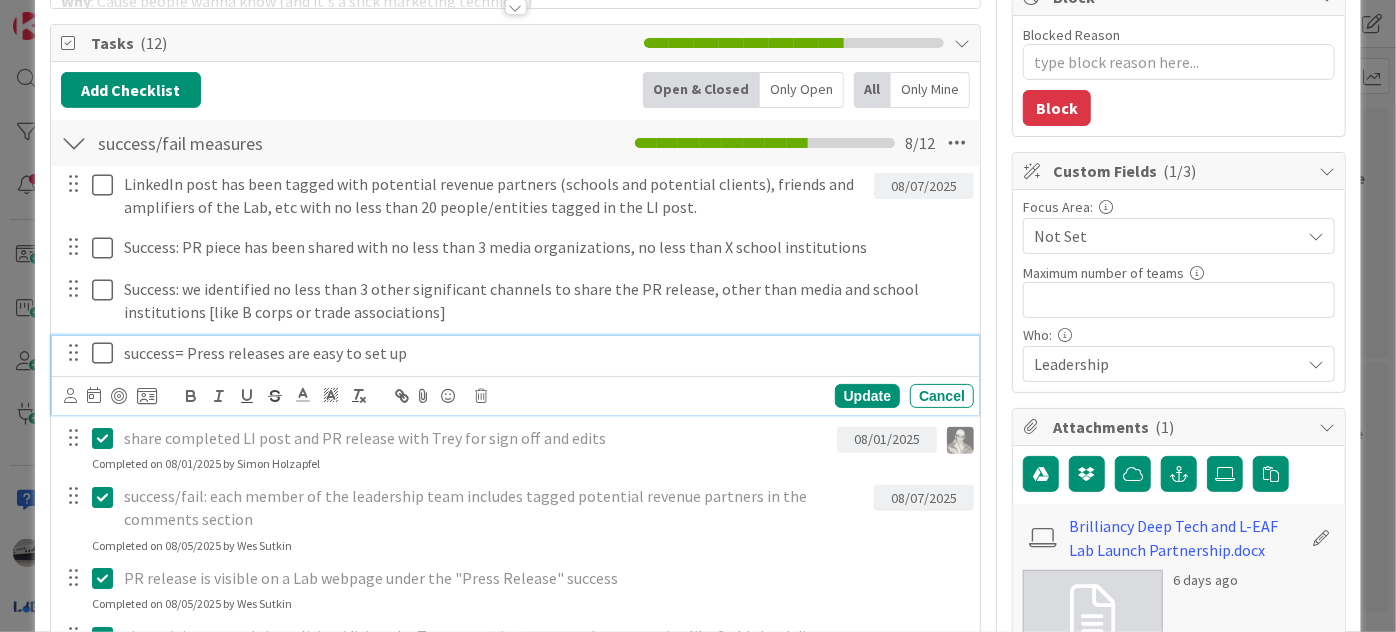 click on "success= Press releases are easy to set up Update Cancel" at bounding box center (515, 375) 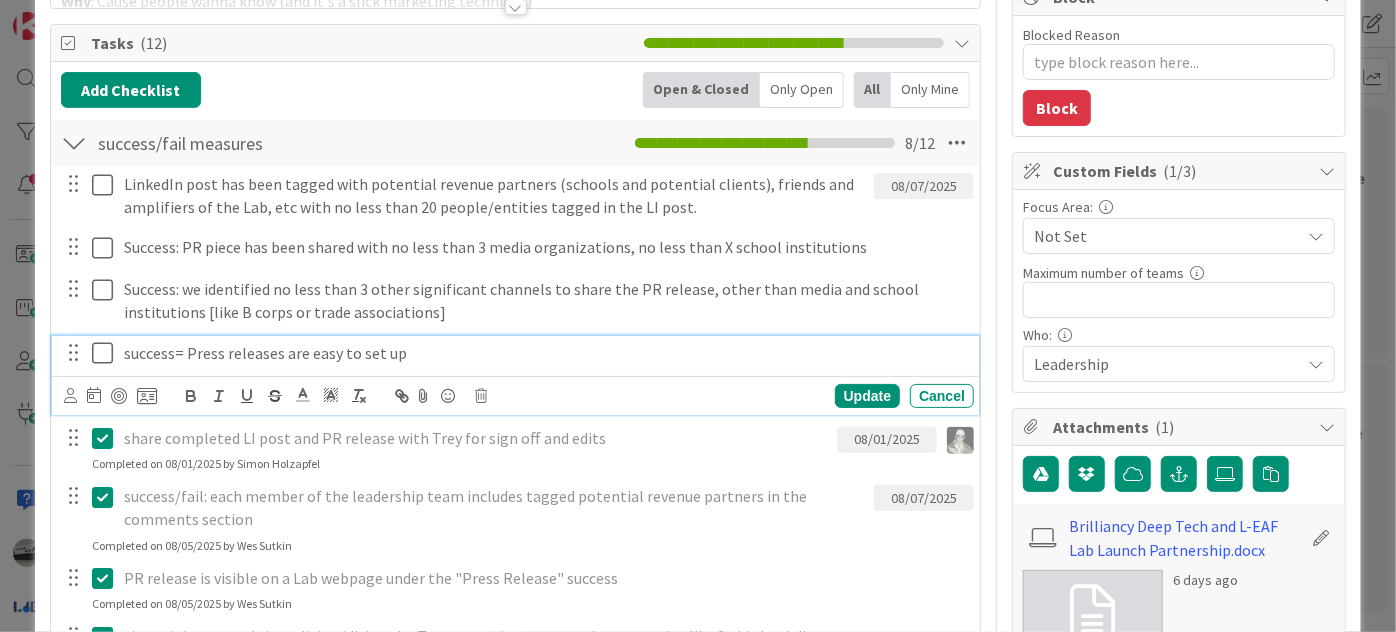 scroll, scrollTop: 0, scrollLeft: 0, axis: both 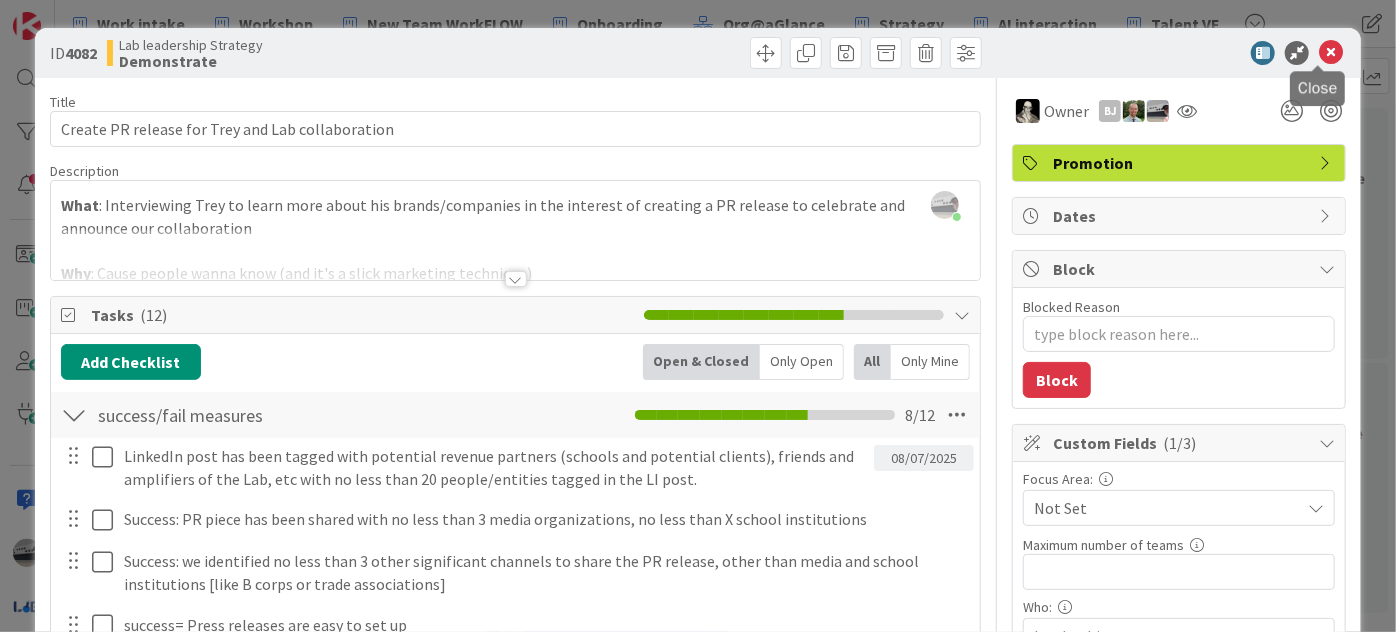click at bounding box center (1331, 53) 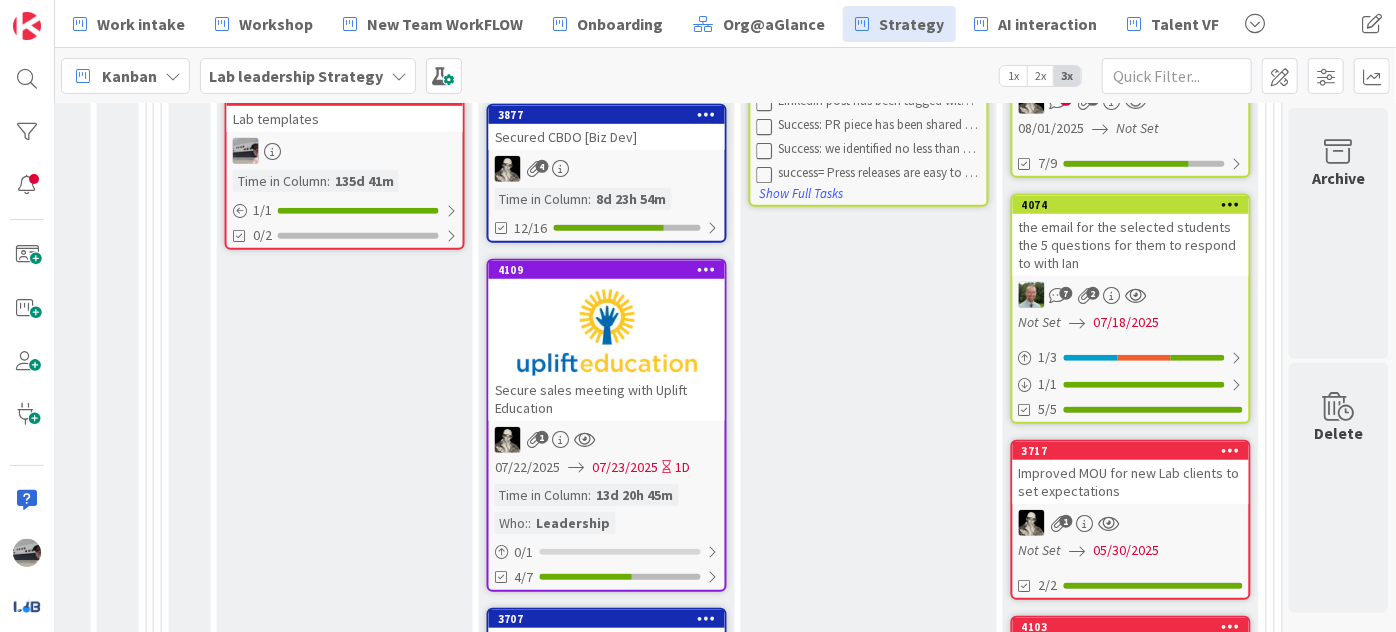 scroll, scrollTop: 818, scrollLeft: 1488, axis: both 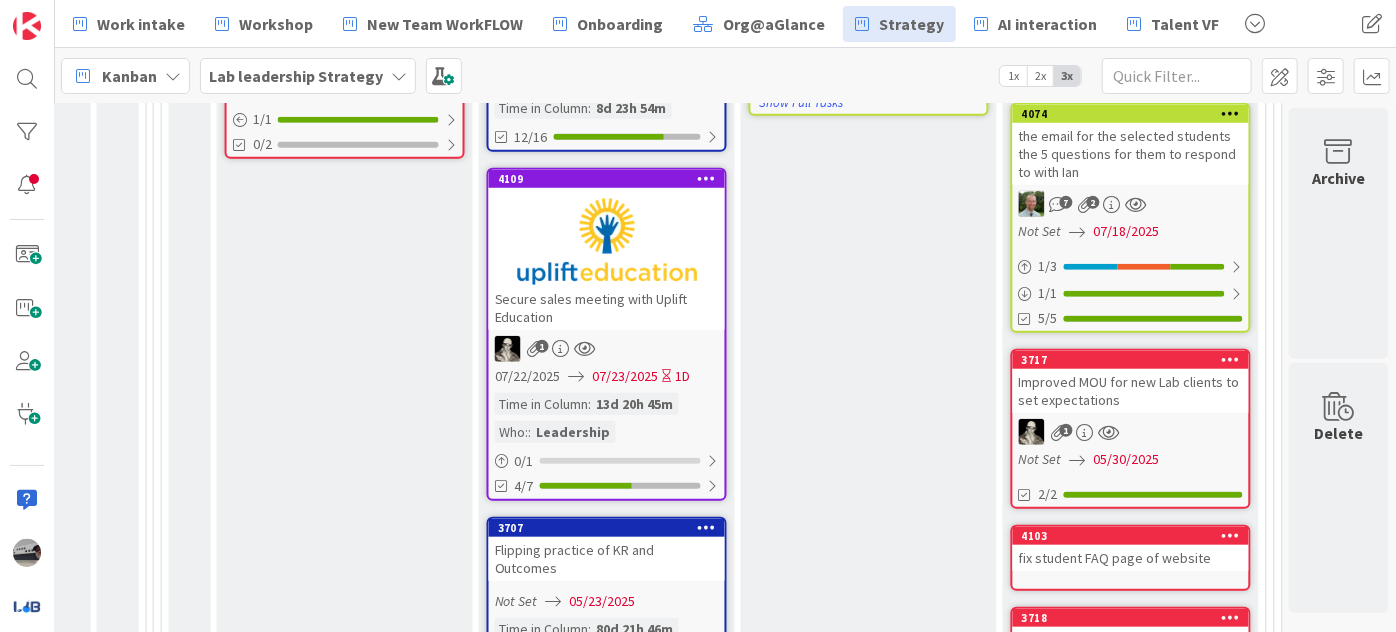 click at bounding box center [607, 241] 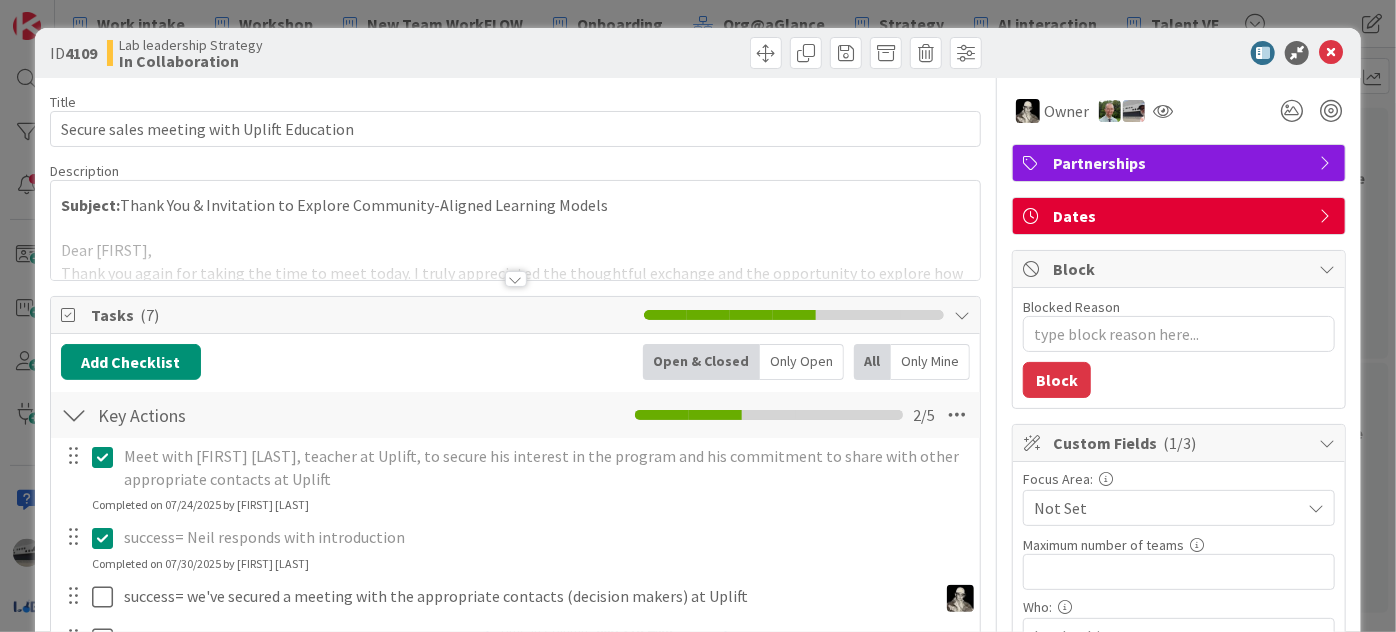 type on "x" 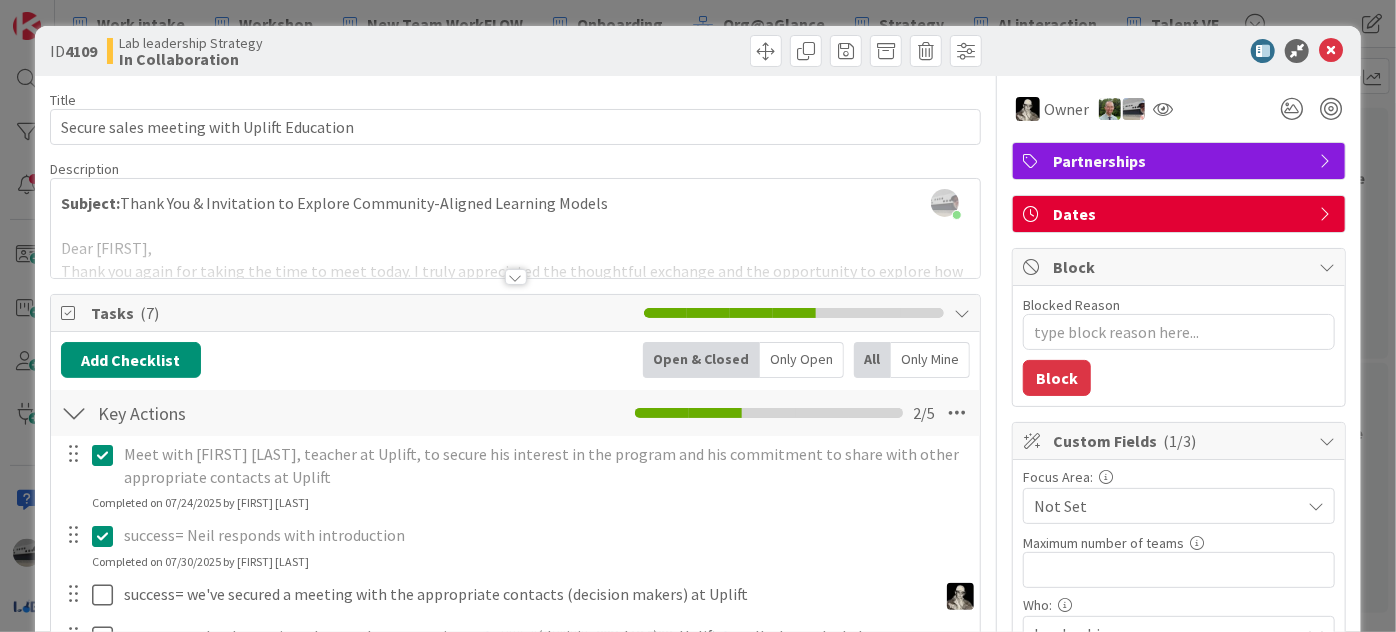 scroll, scrollTop: 0, scrollLeft: 0, axis: both 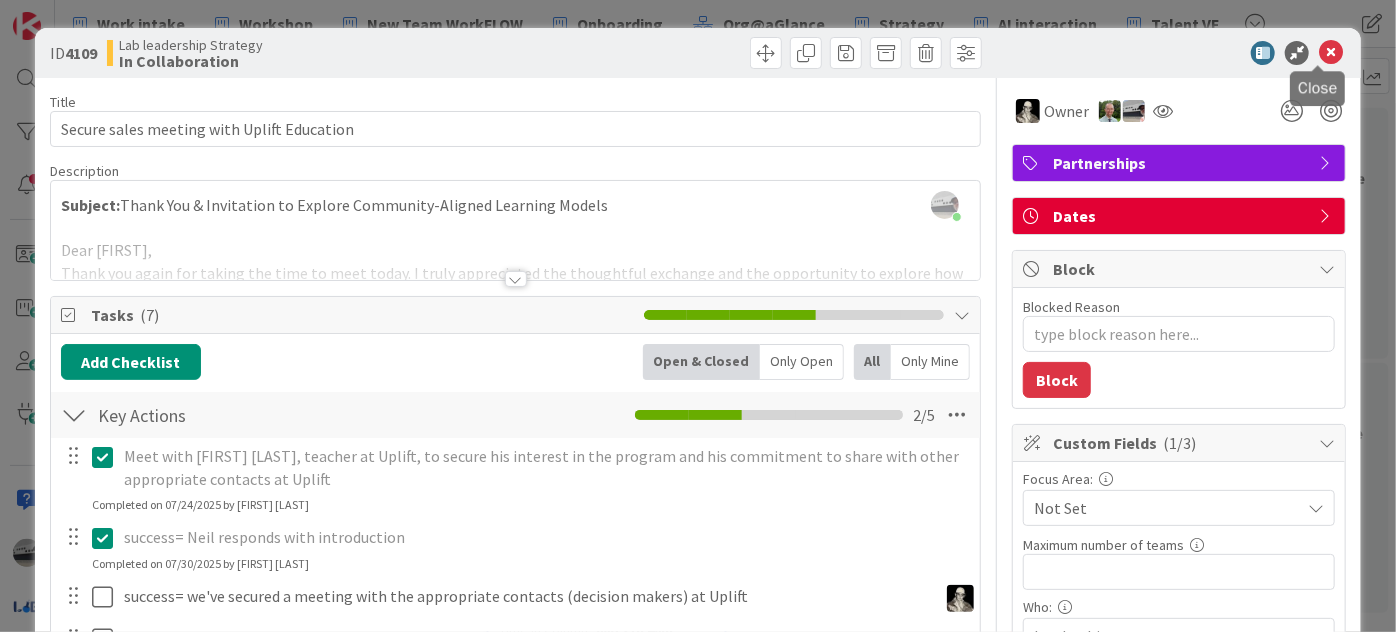 click at bounding box center [1331, 53] 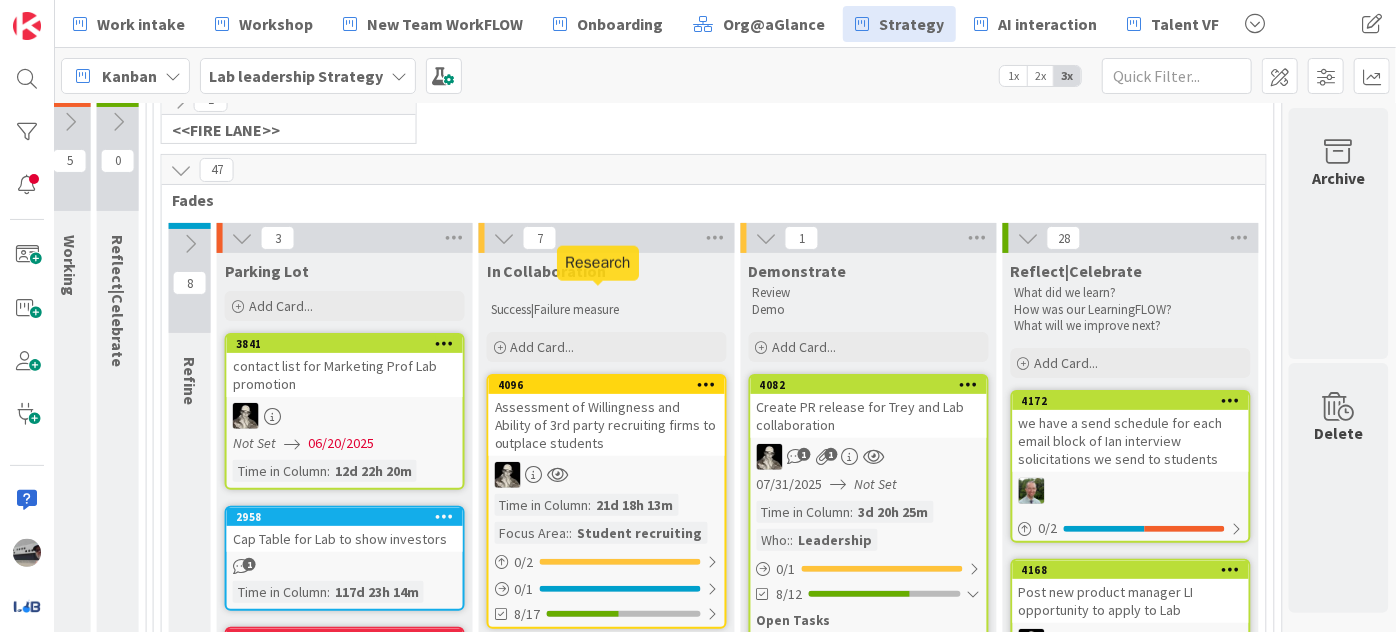scroll, scrollTop: 454, scrollLeft: 1488, axis: both 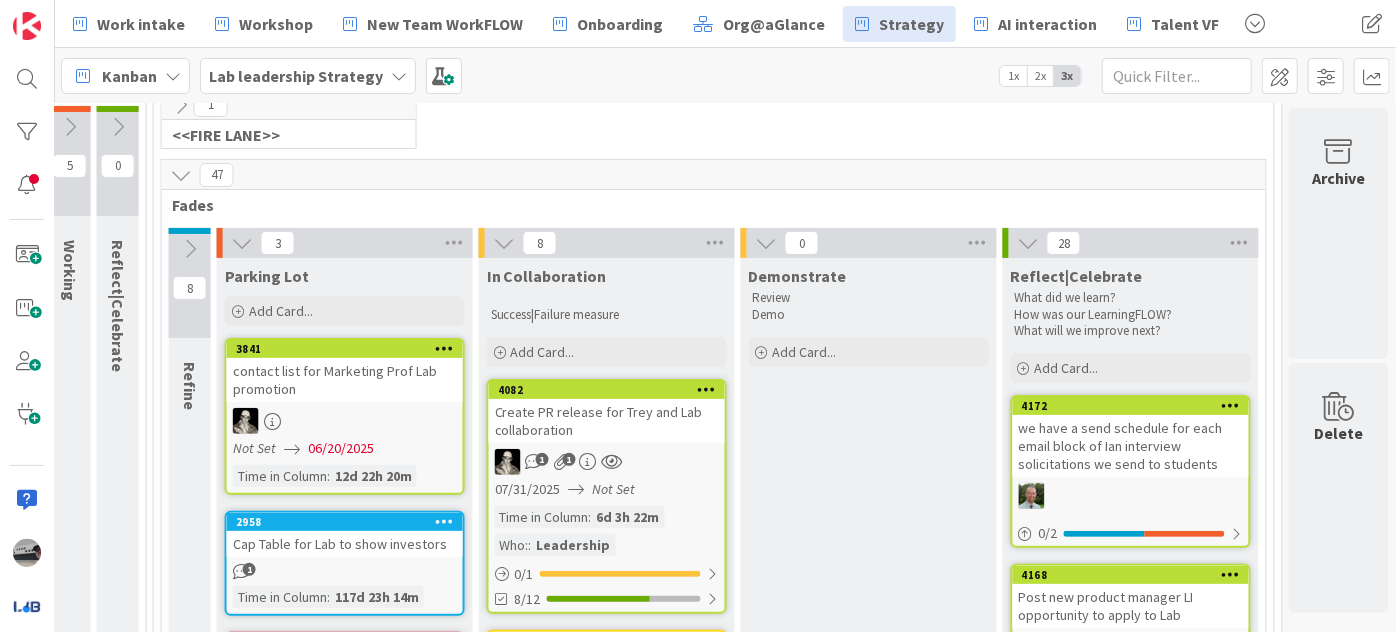 click at bounding box center (190, 249) 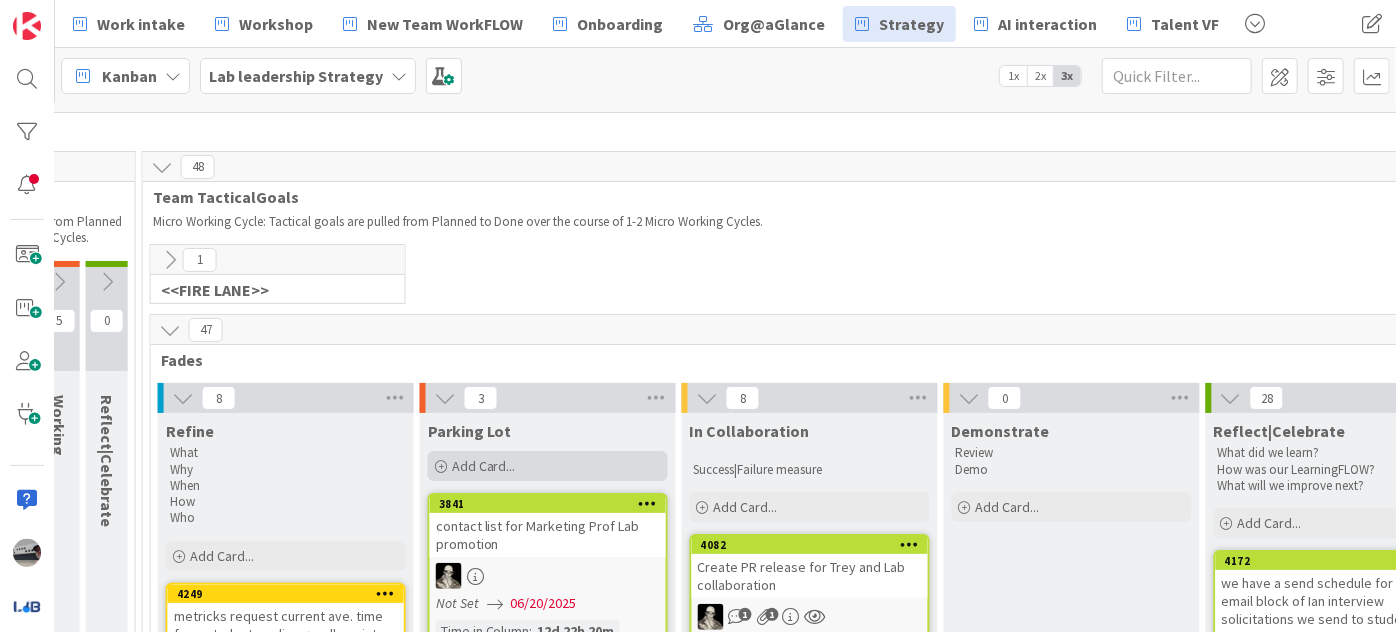 scroll, scrollTop: 0, scrollLeft: 1488, axis: horizontal 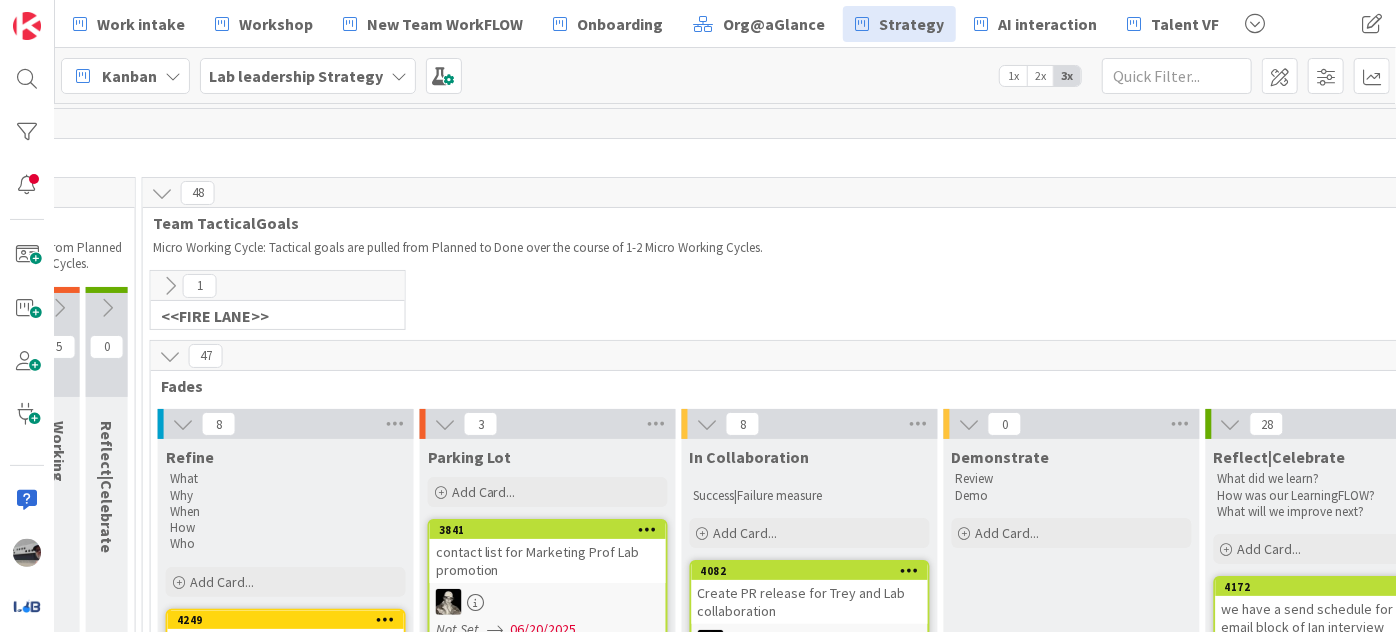 click at bounding box center (183, 424) 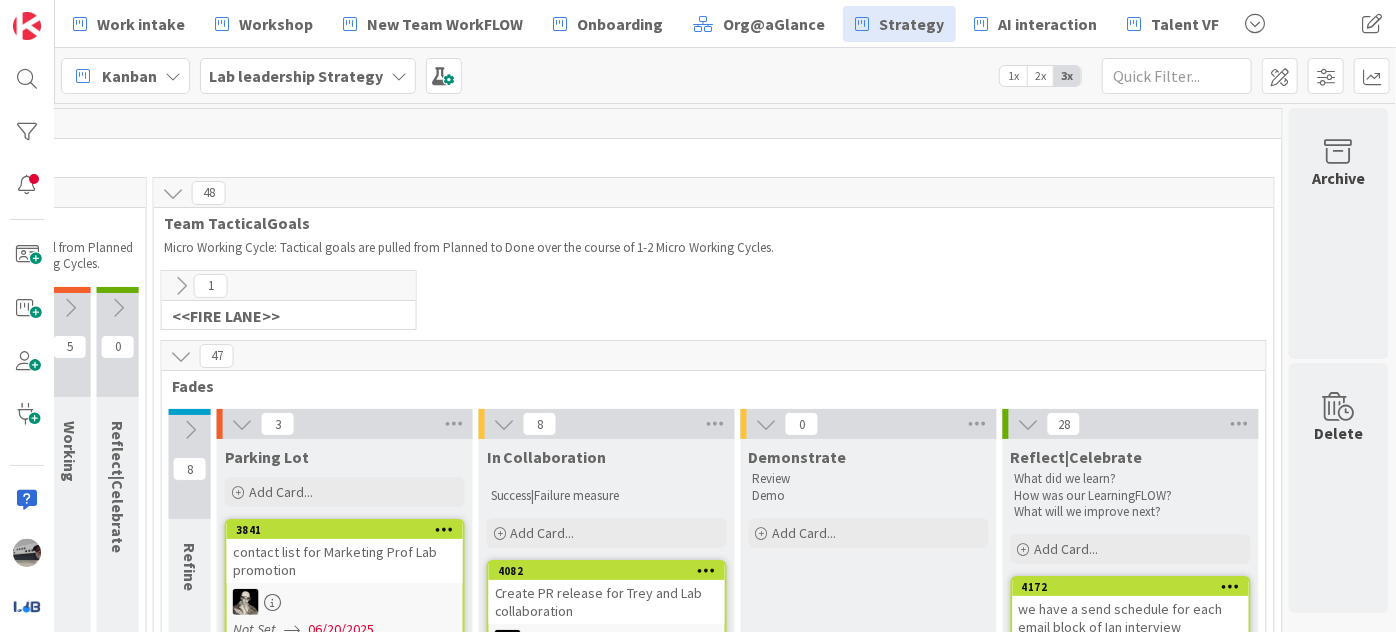 click at bounding box center (242, 424) 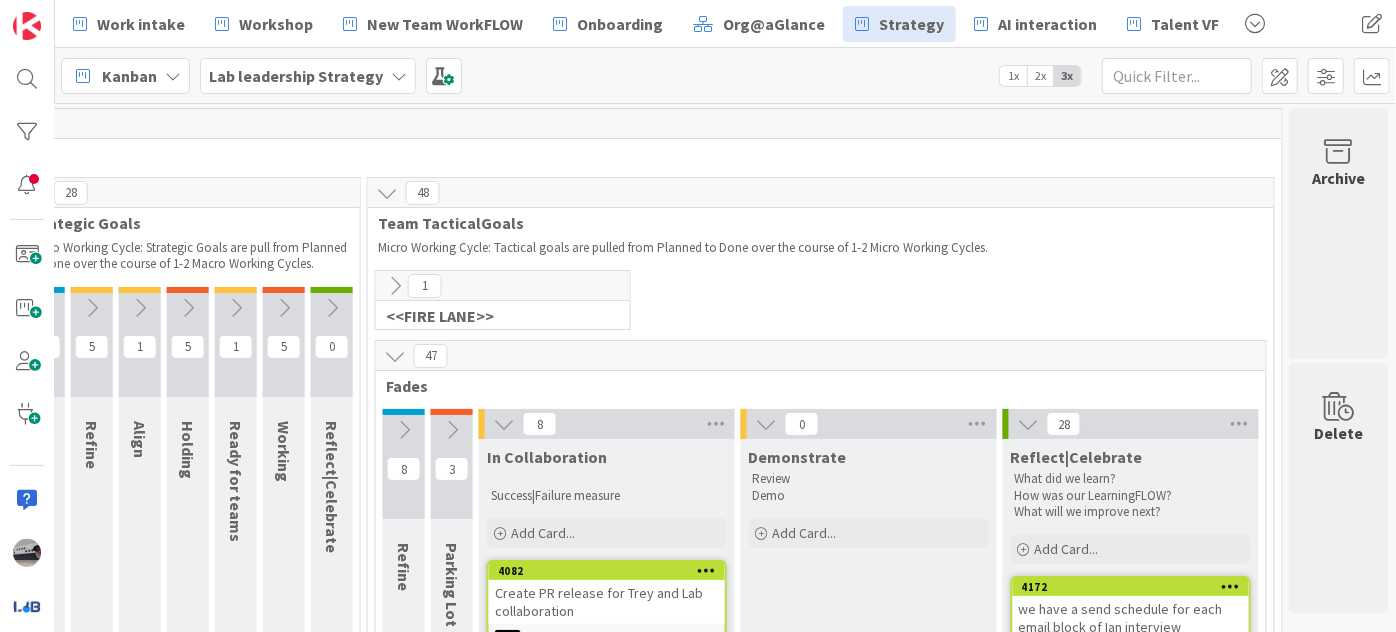 click at bounding box center [504, 424] 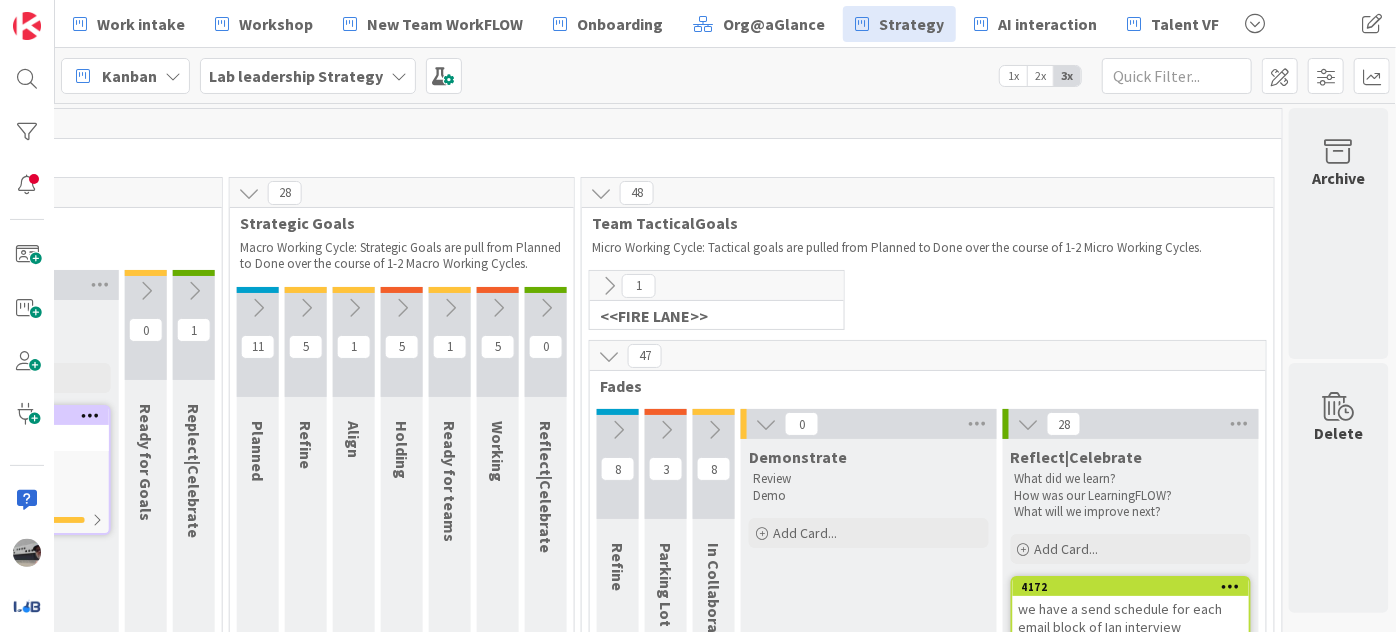 scroll, scrollTop: 0, scrollLeft: 1060, axis: horizontal 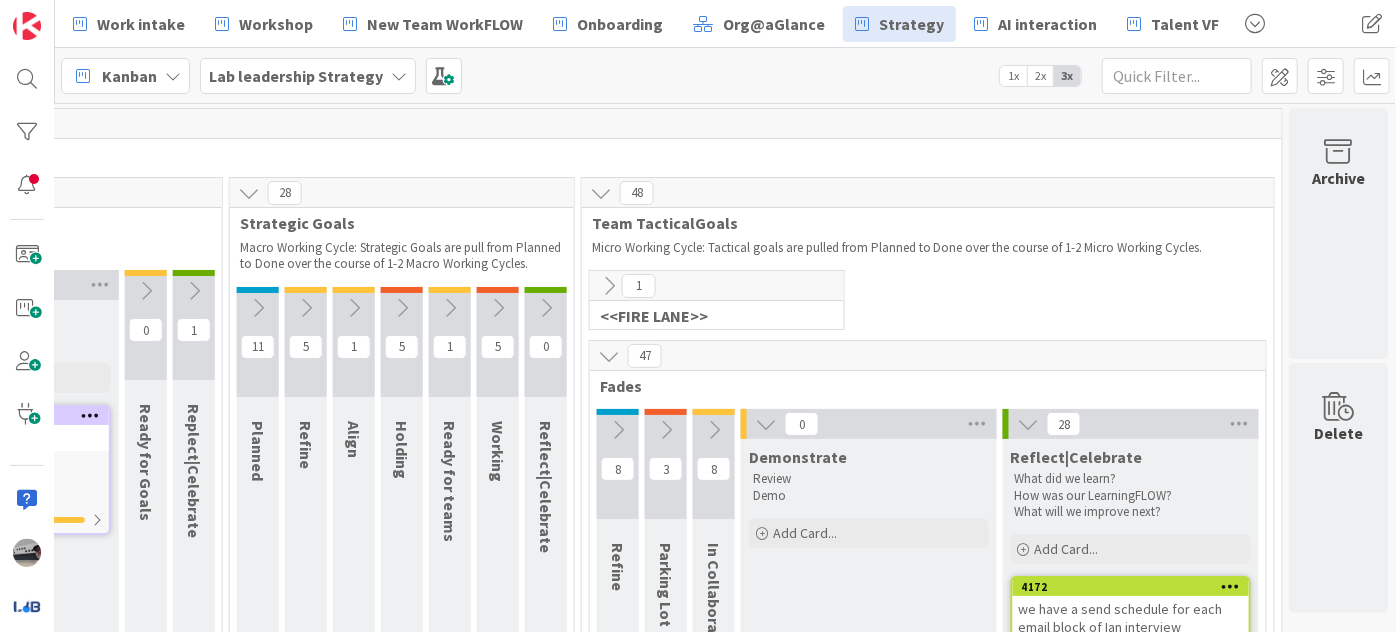 click on "0" at bounding box center (869, 424) 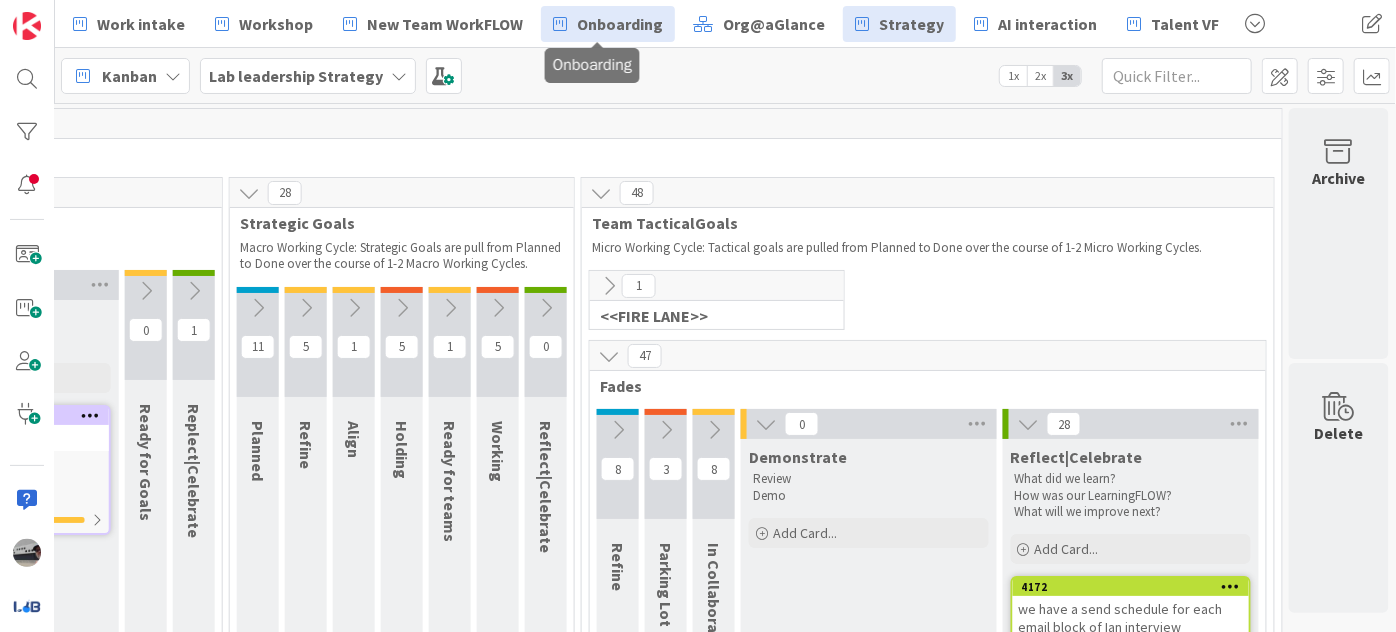 click on "Onboarding" at bounding box center (620, 24) 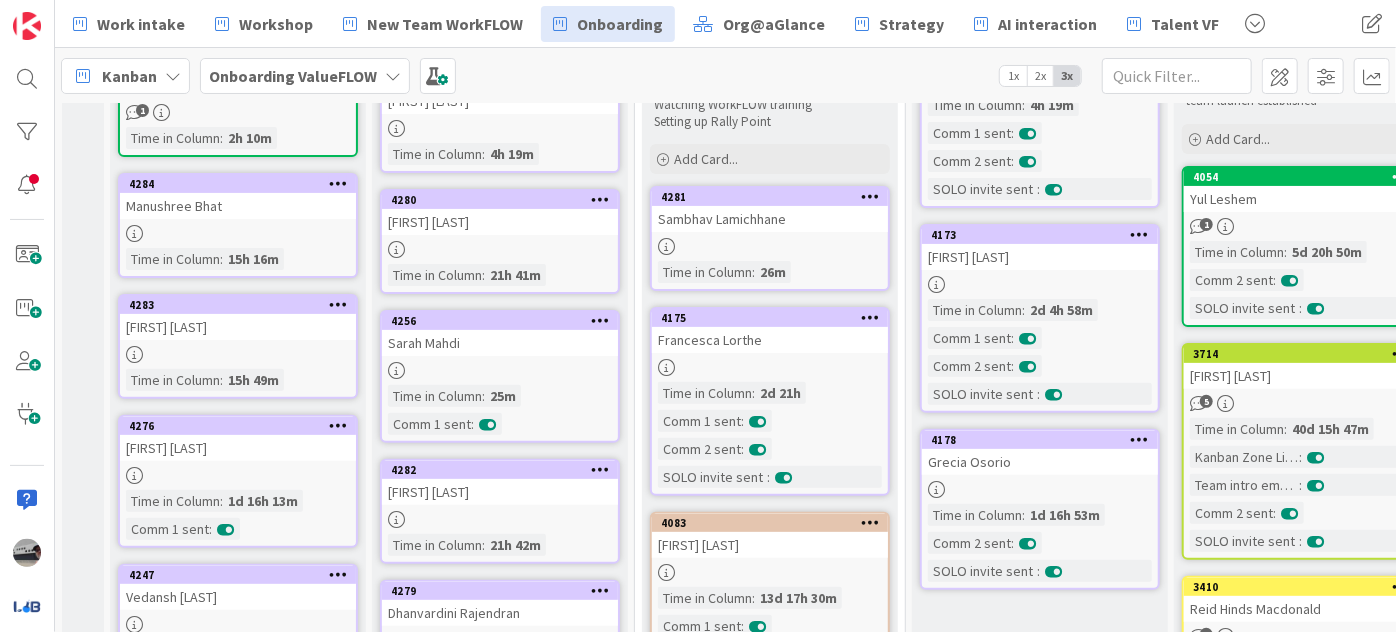 scroll, scrollTop: 0, scrollLeft: 0, axis: both 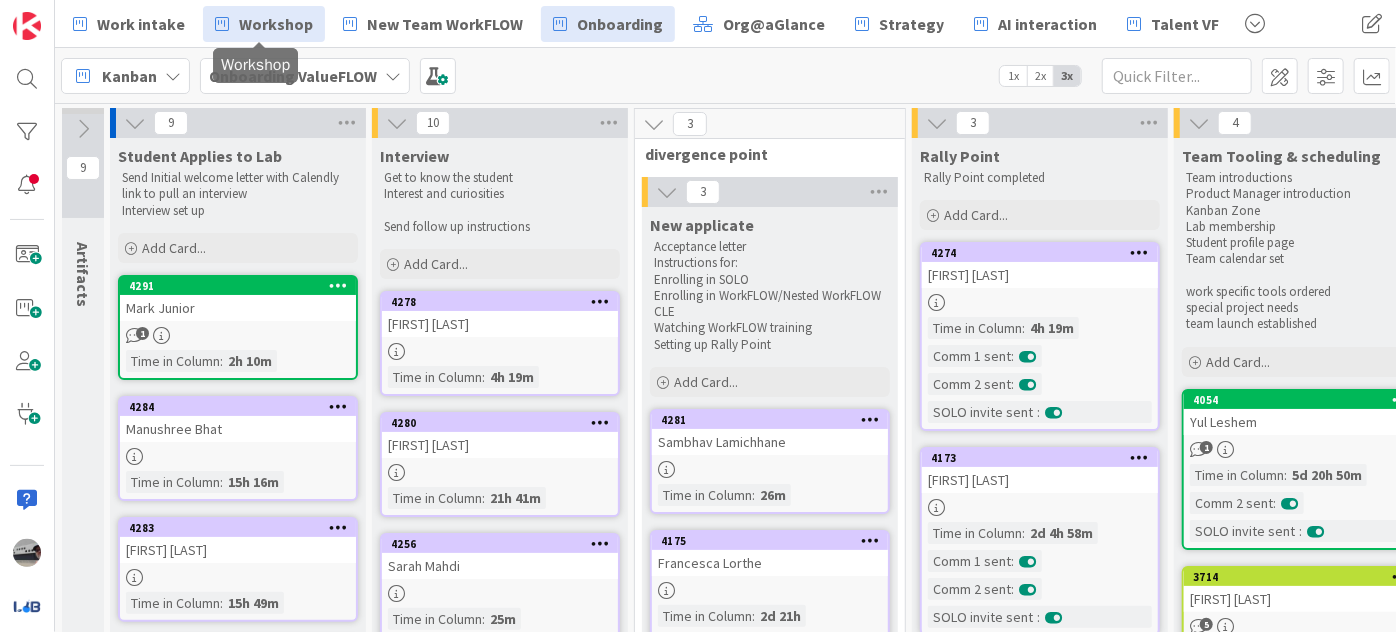 click on "Workshop" at bounding box center (276, 24) 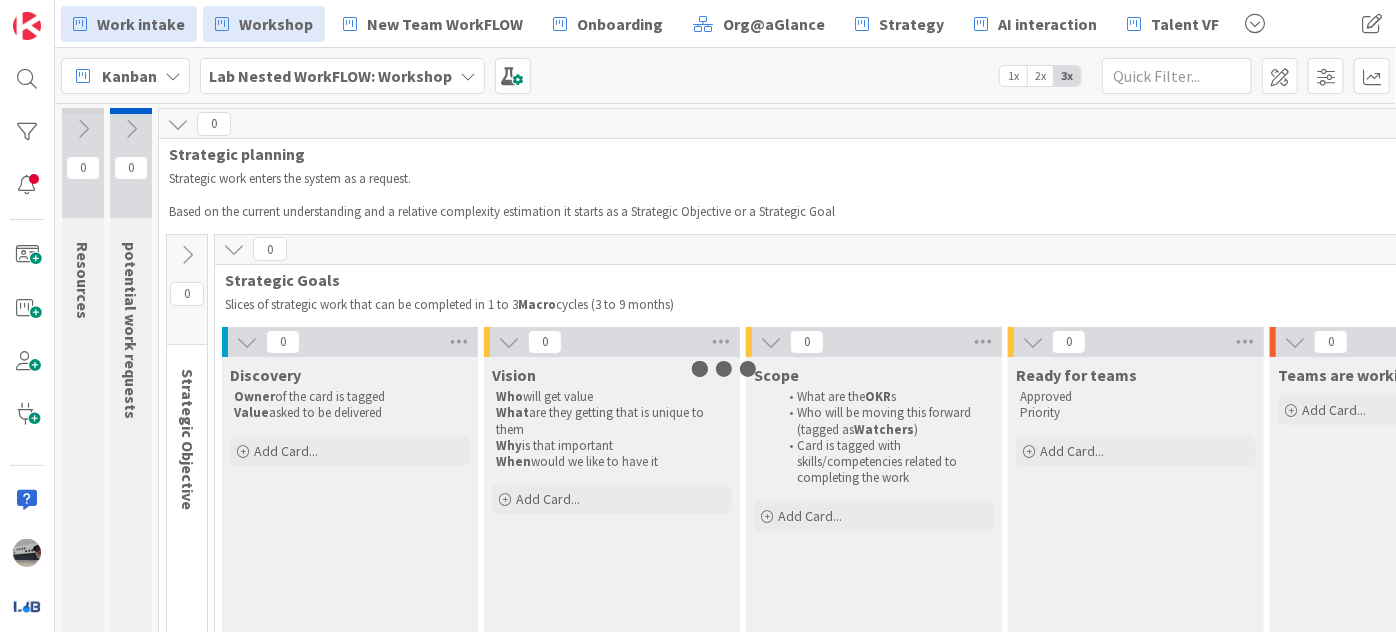 click on "Work intake" at bounding box center (141, 24) 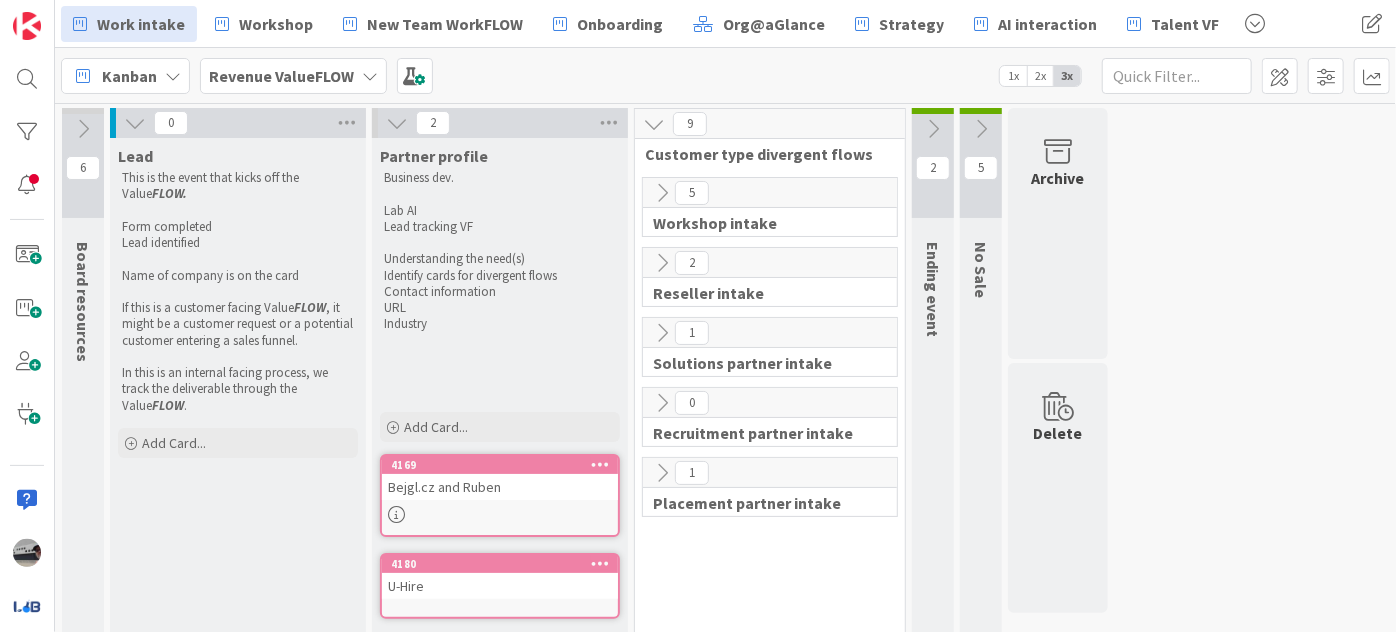 click at bounding box center (662, 193) 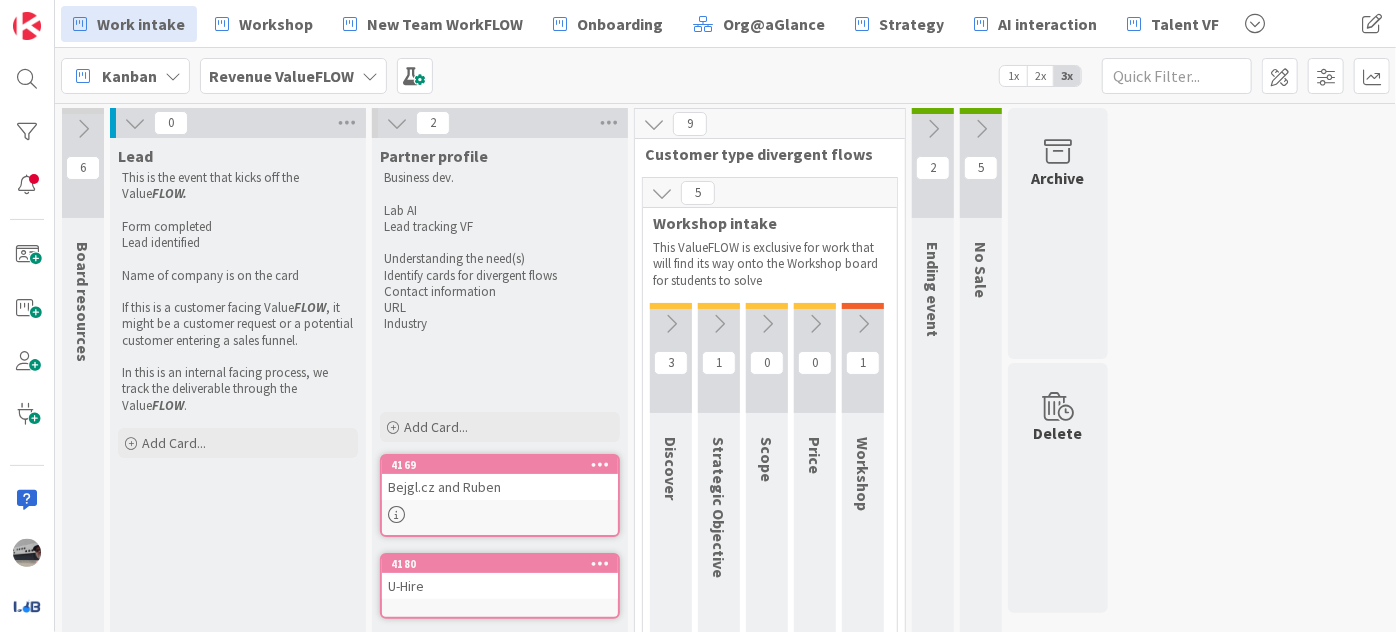 click at bounding box center (671, 324) 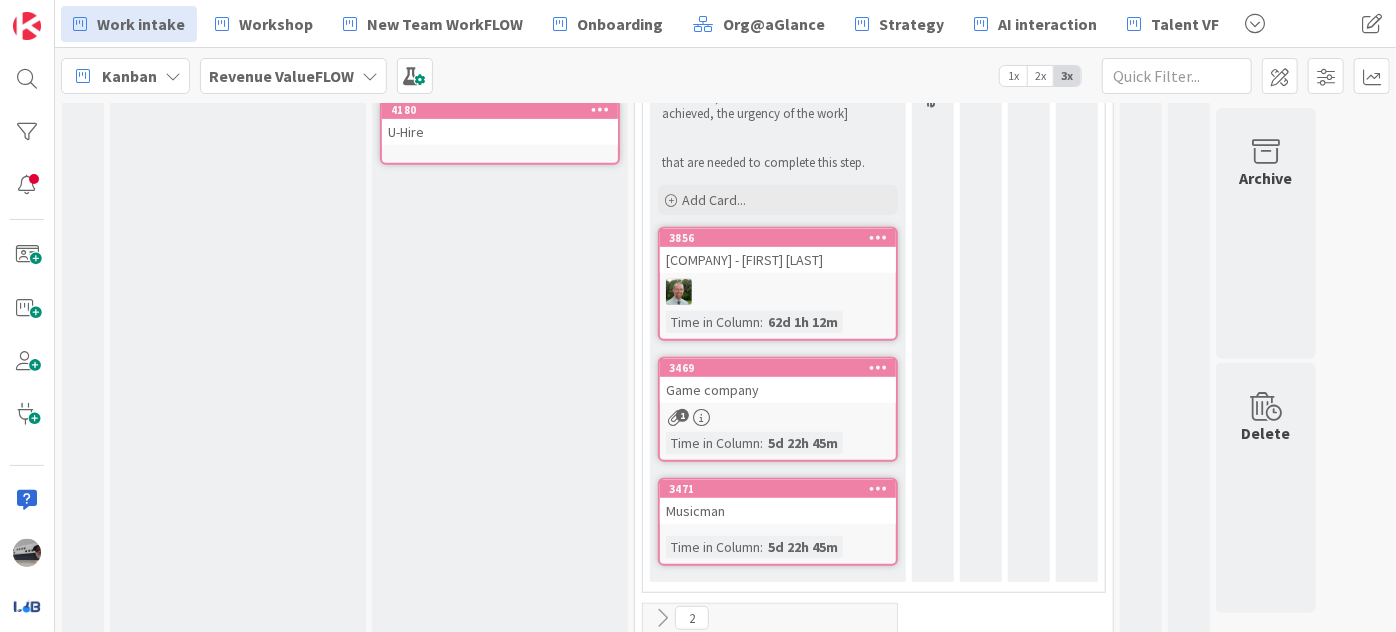 scroll, scrollTop: 181, scrollLeft: 0, axis: vertical 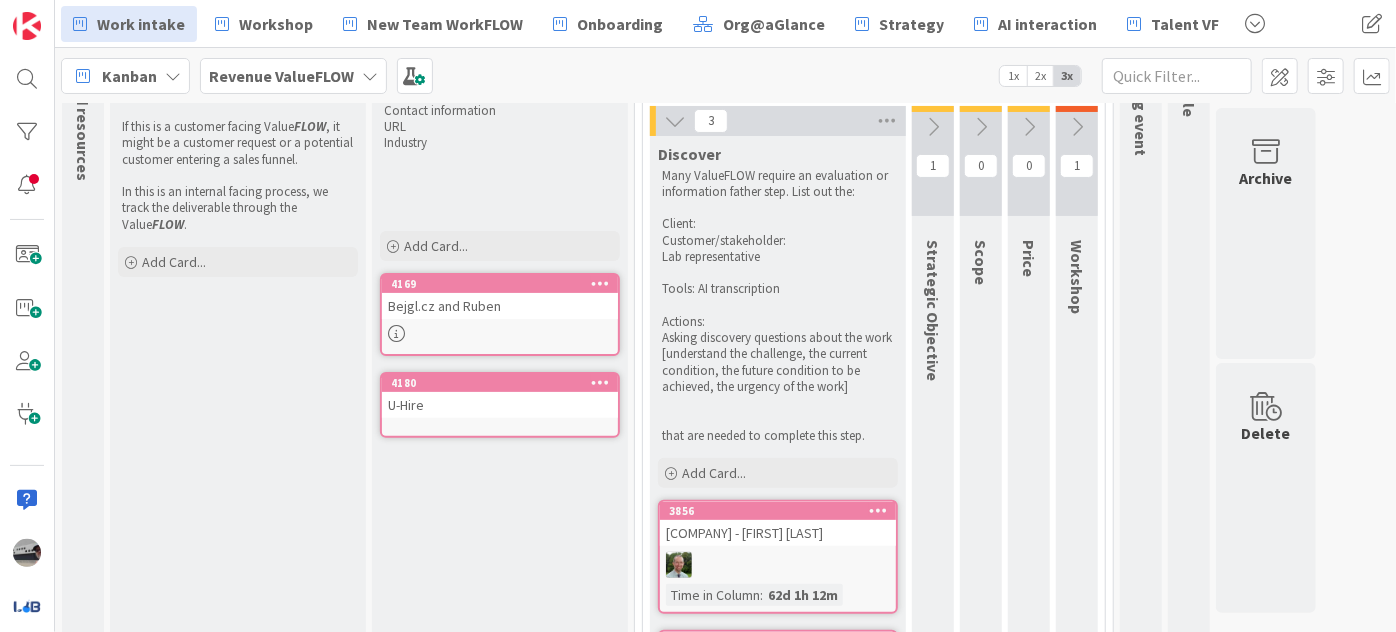 click at bounding box center [933, 127] 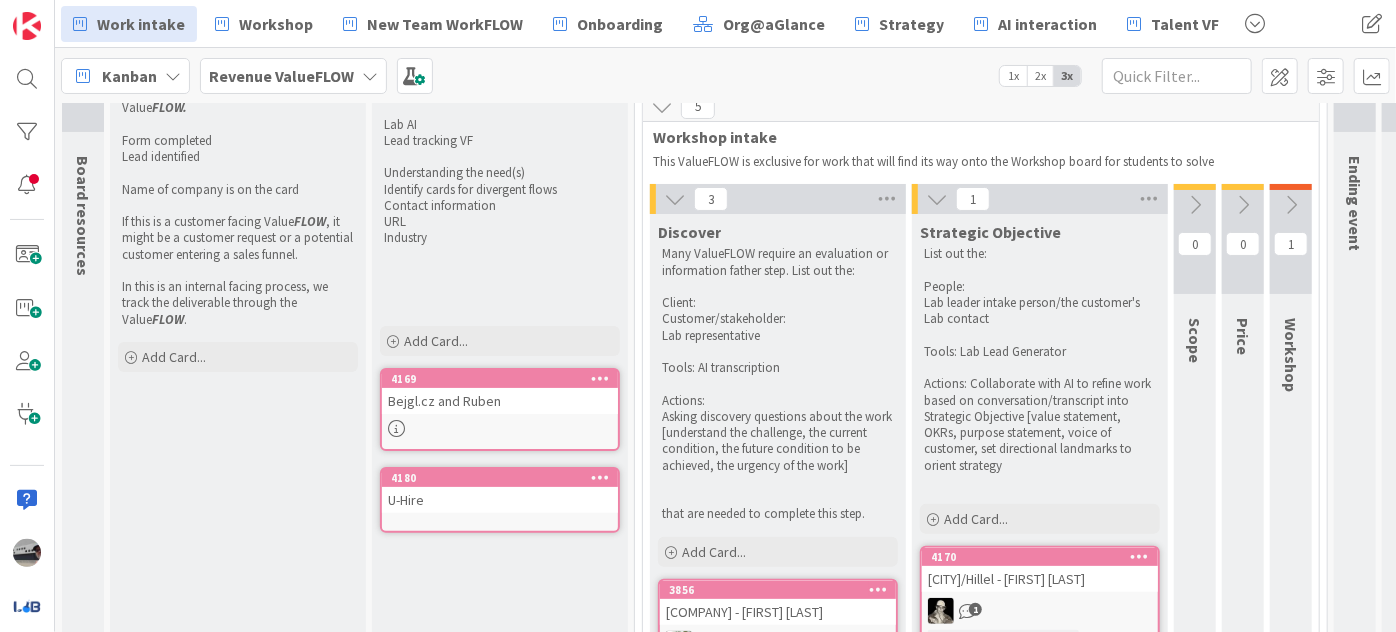 scroll, scrollTop: 0, scrollLeft: 0, axis: both 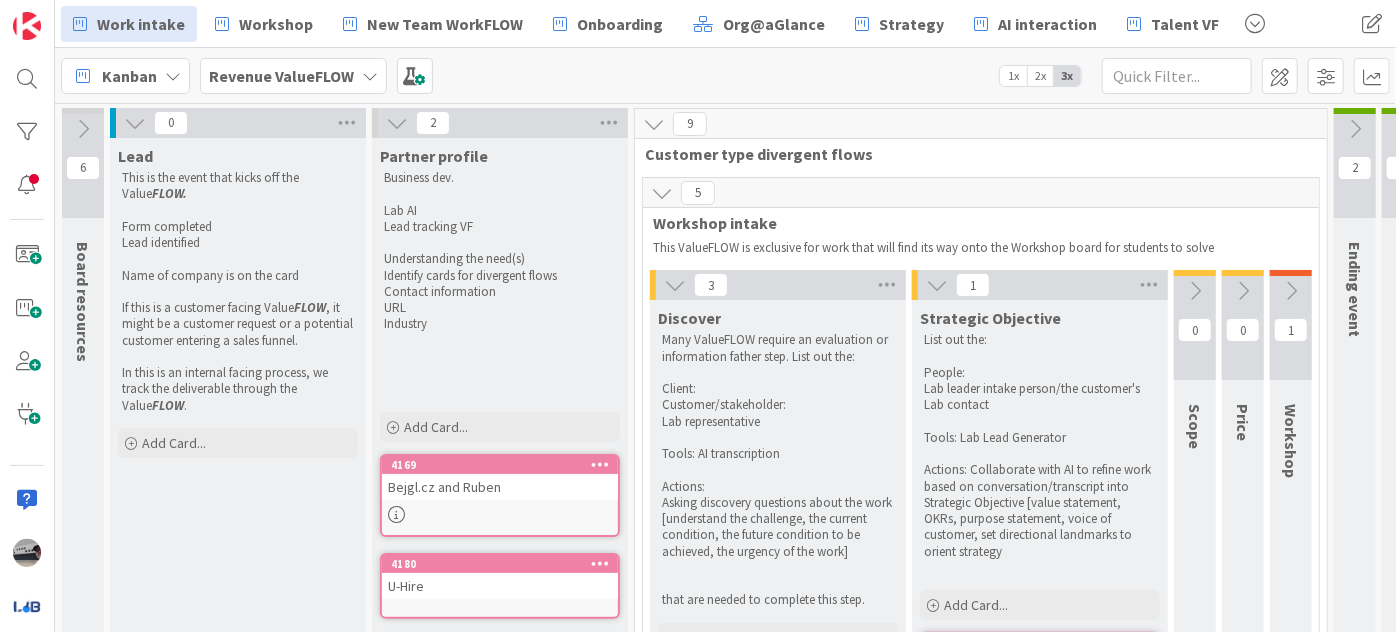 click at bounding box center (675, 285) 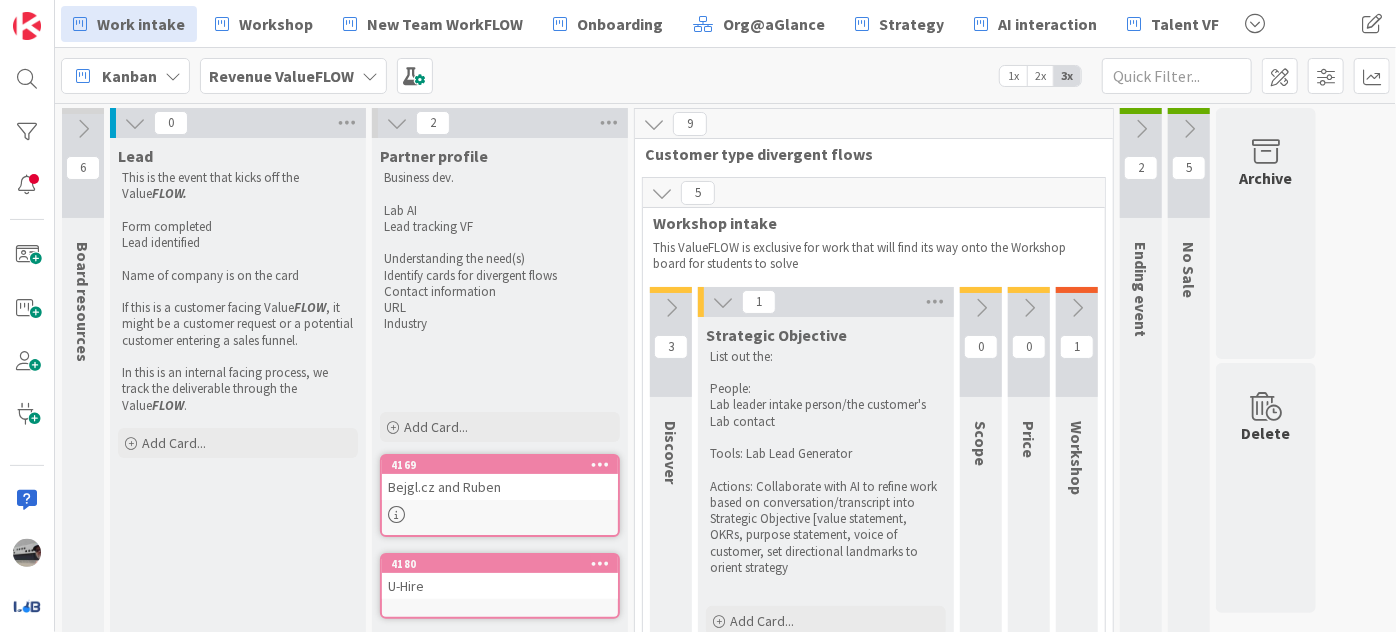 click at bounding box center [723, 302] 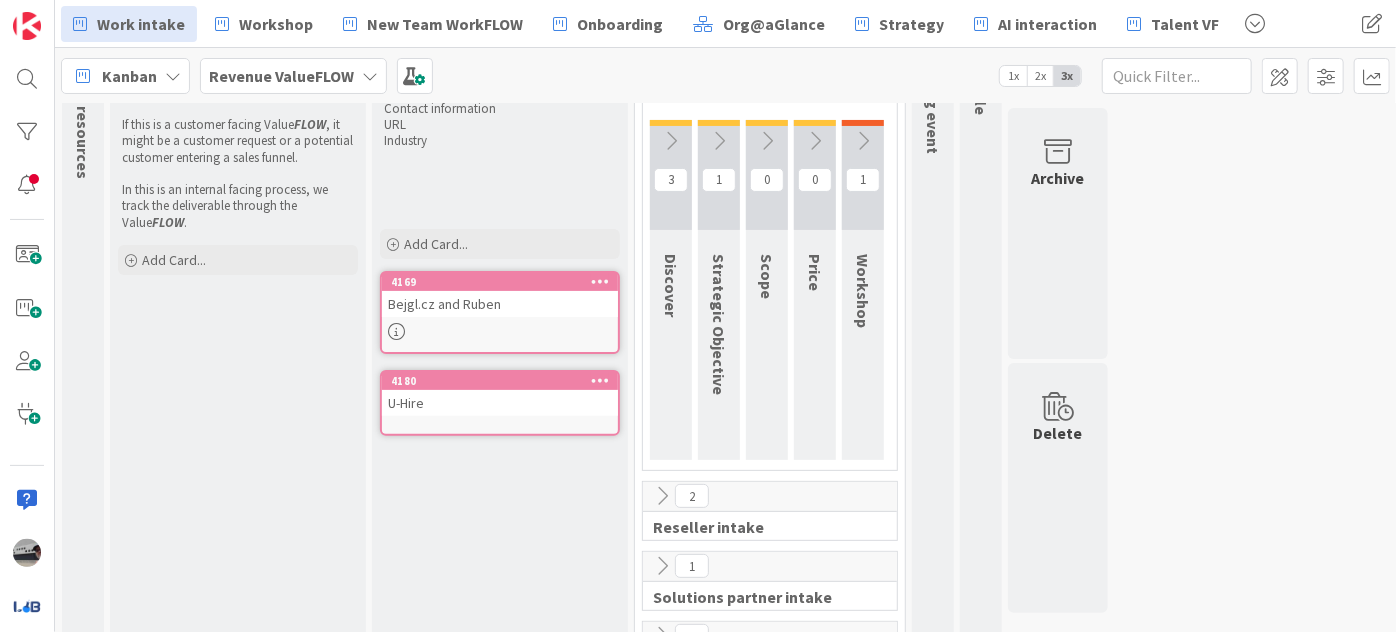 scroll, scrollTop: 319, scrollLeft: 0, axis: vertical 